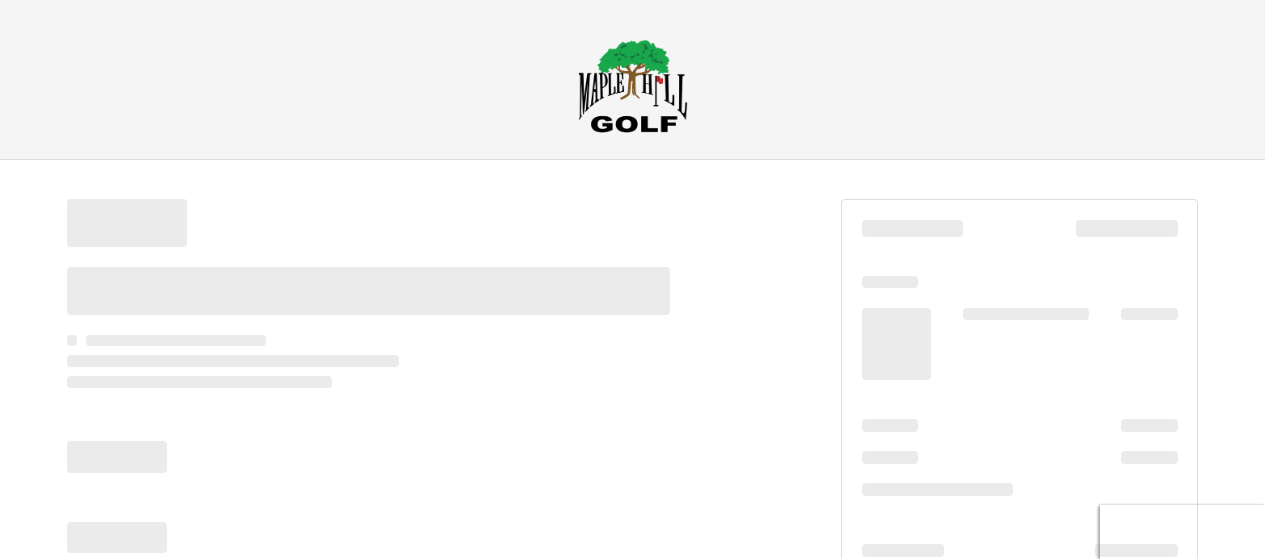 scroll, scrollTop: 0, scrollLeft: 0, axis: both 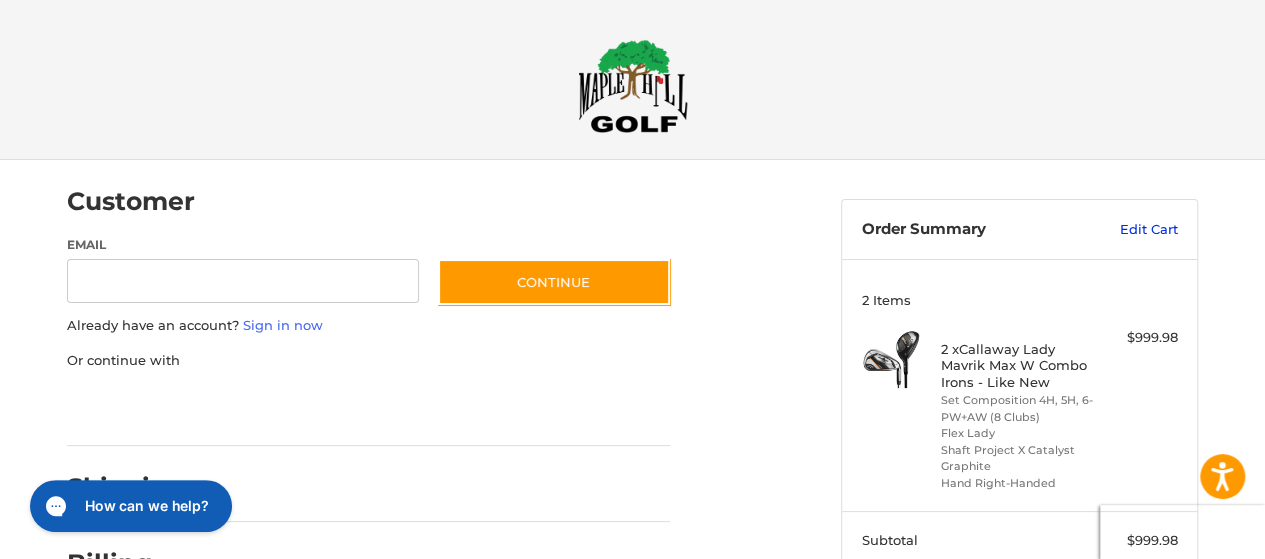 click on "Edit Cart" at bounding box center (1127, 230) 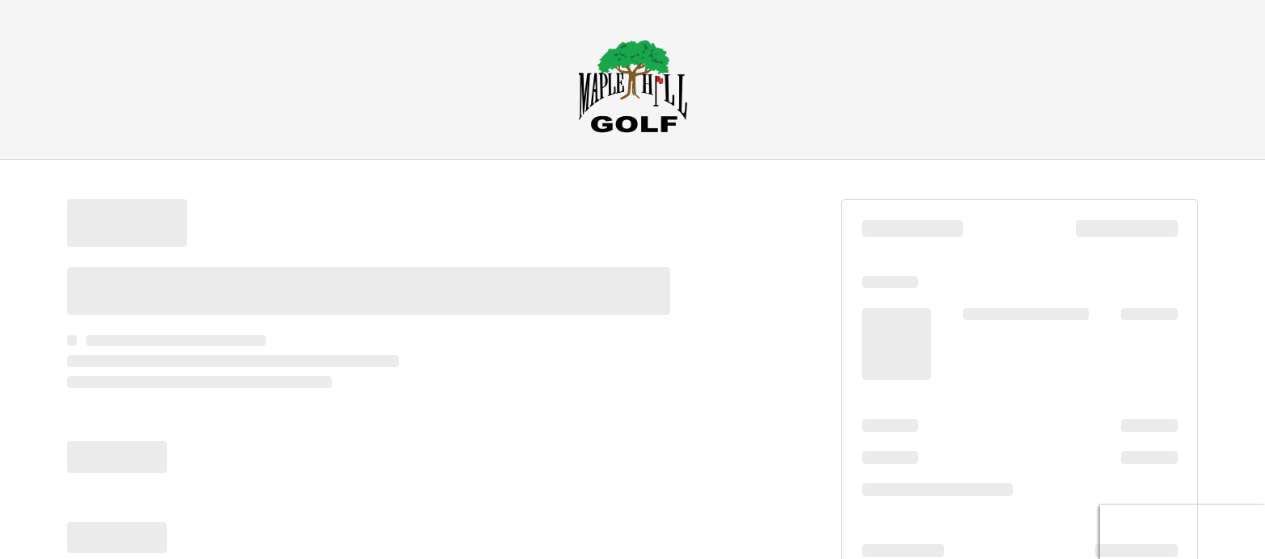 scroll, scrollTop: 0, scrollLeft: 0, axis: both 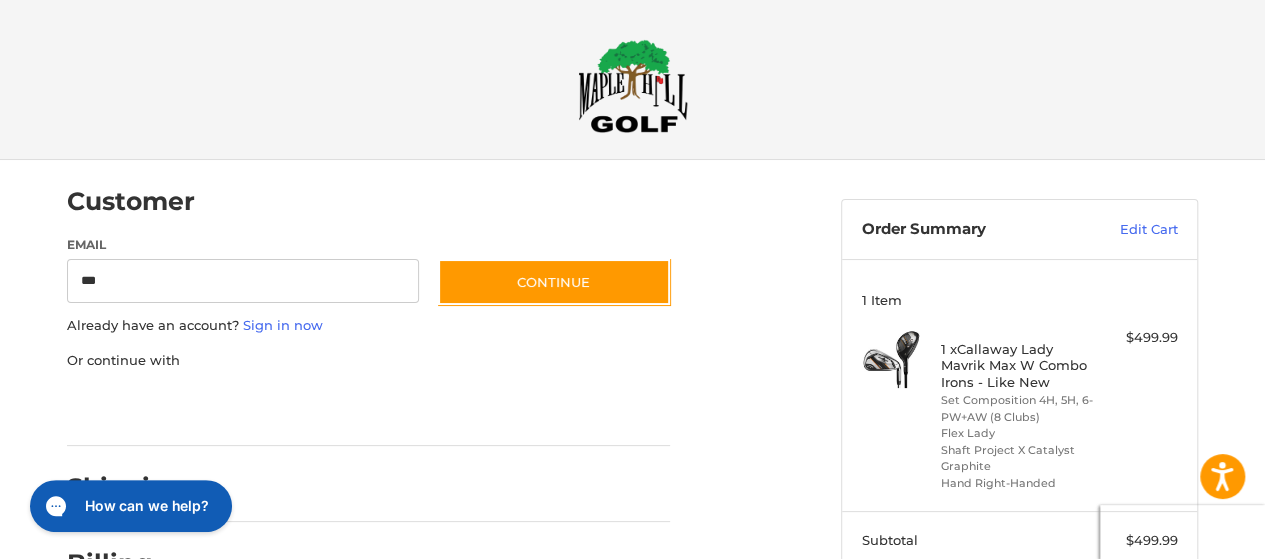 type on "**********" 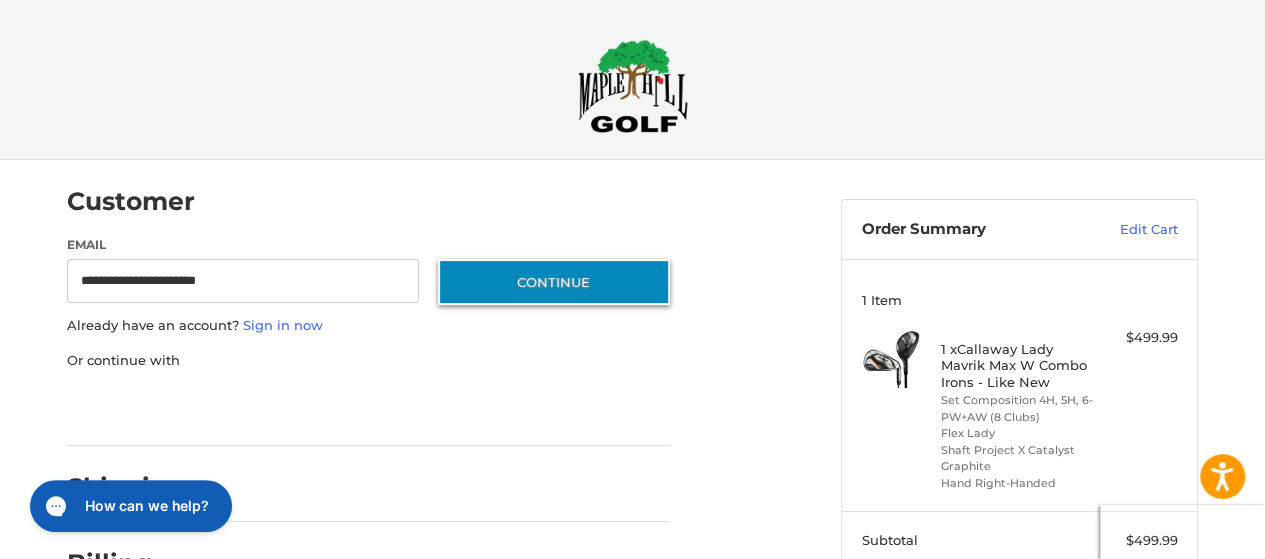 click on "Continue" at bounding box center (554, 282) 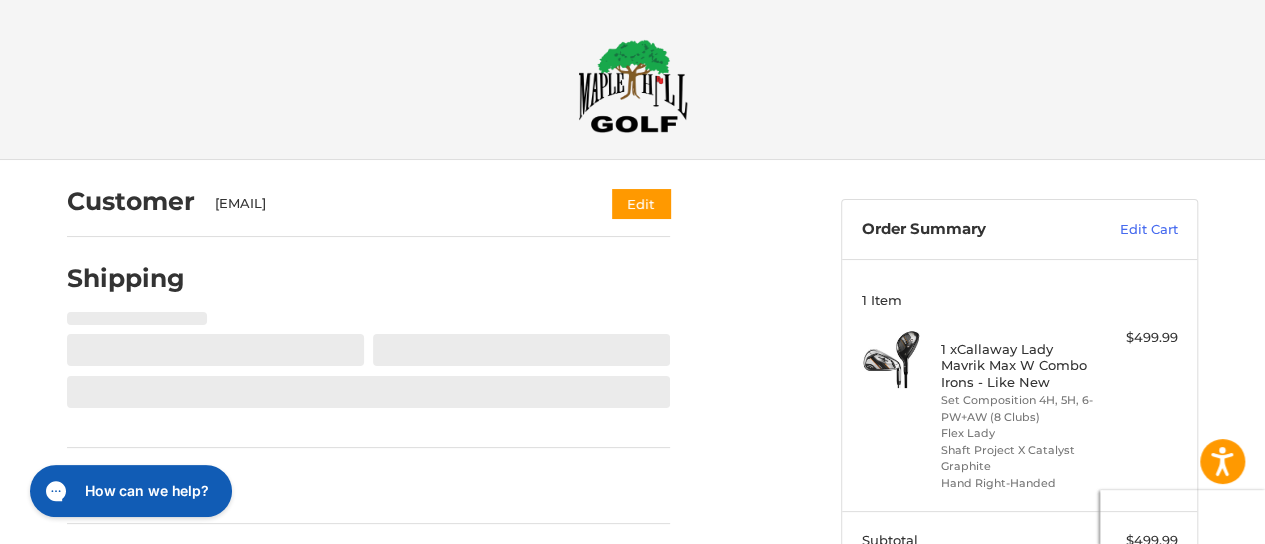 select on "**" 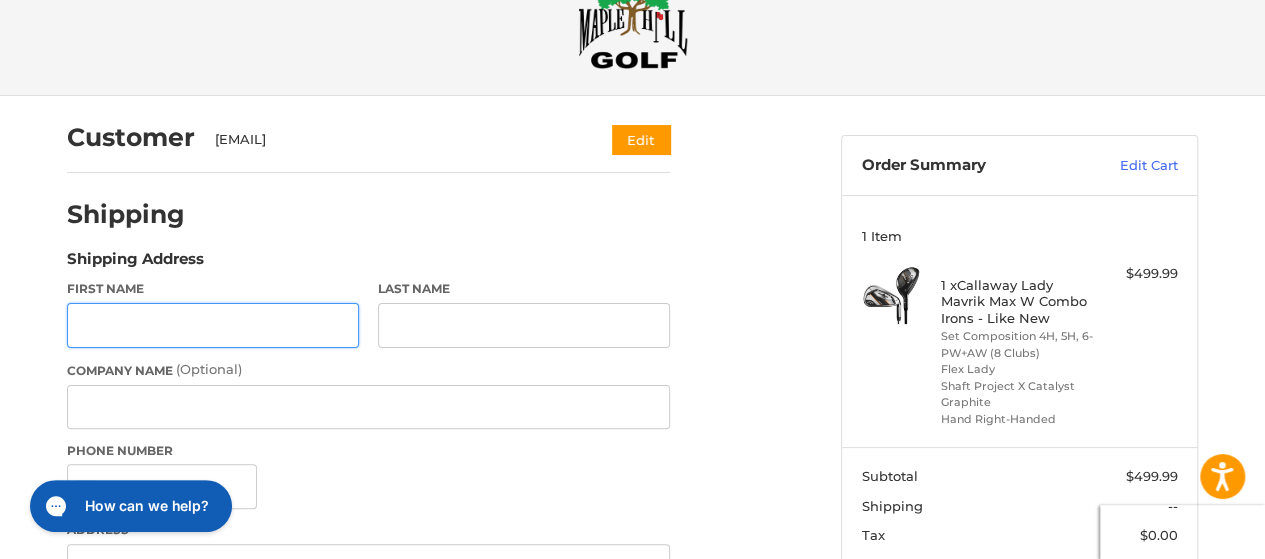 scroll, scrollTop: 124, scrollLeft: 0, axis: vertical 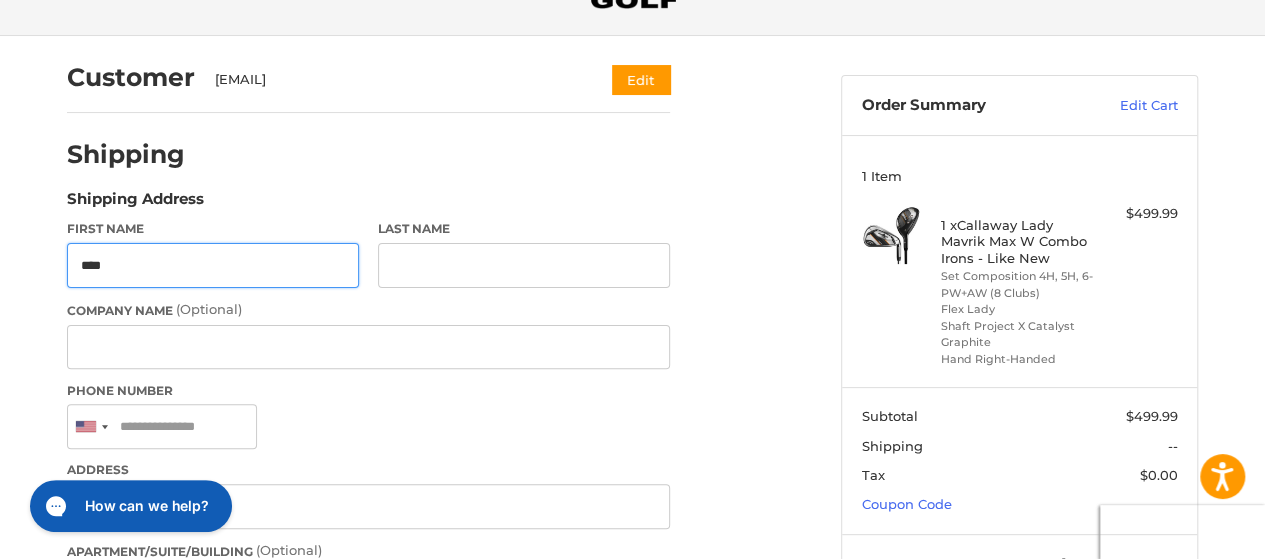 type on "***" 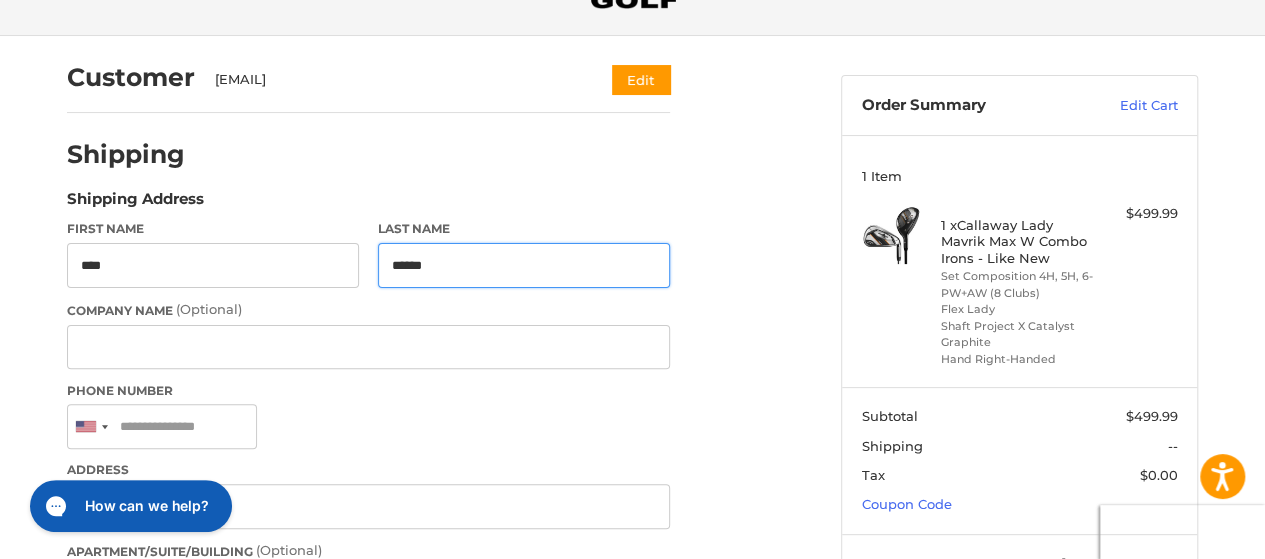 type on "******" 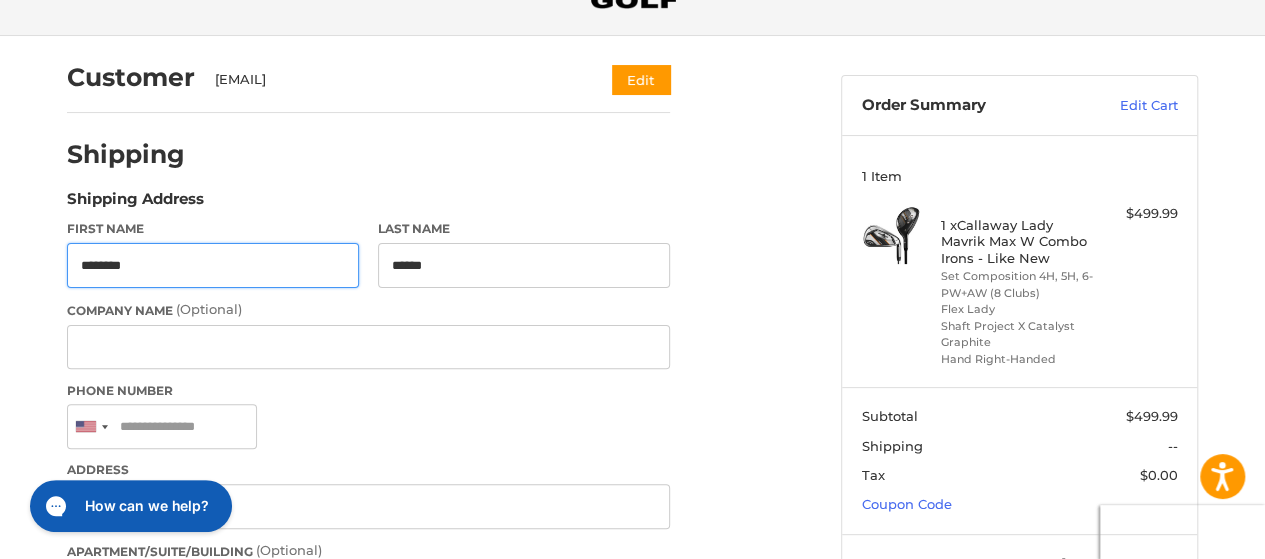 type on "********" 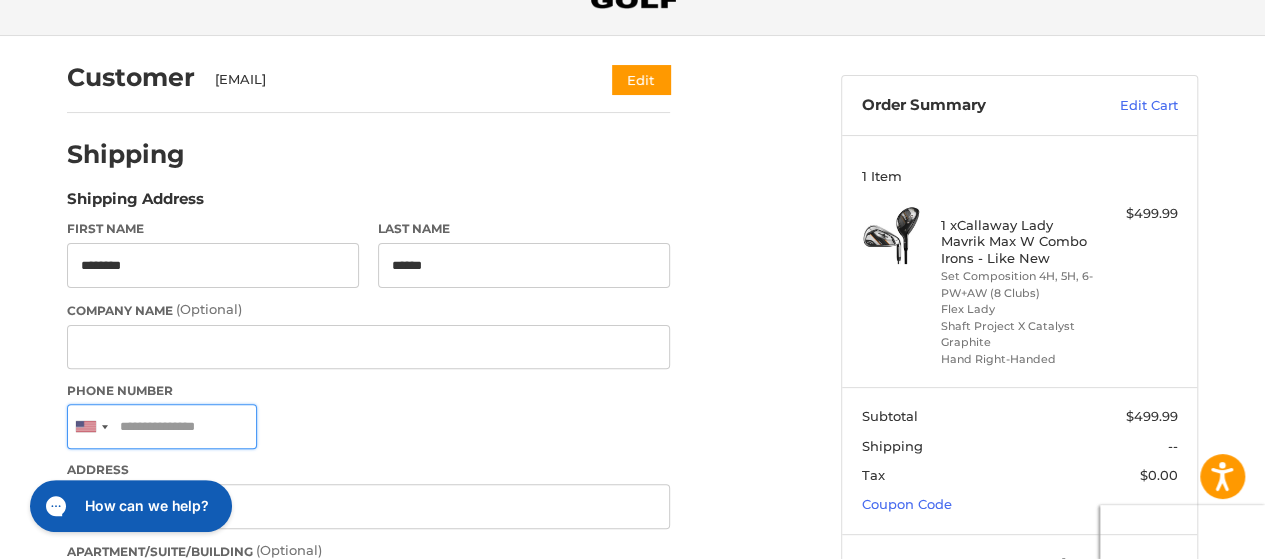 click on "Phone Number" at bounding box center [162, 426] 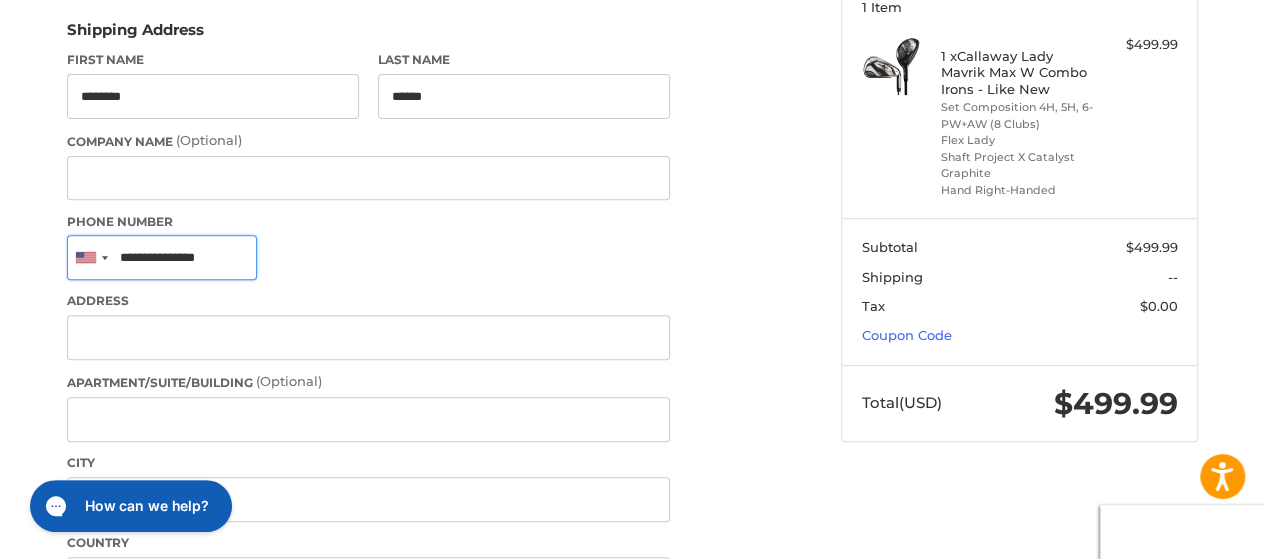 scroll, scrollTop: 324, scrollLeft: 0, axis: vertical 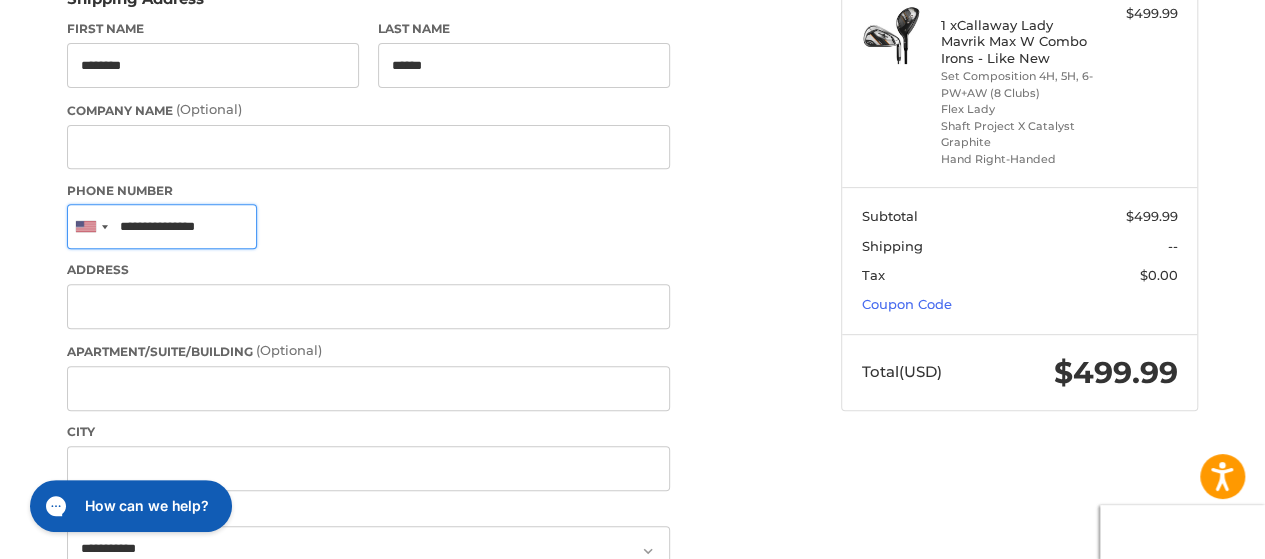 type on "**********" 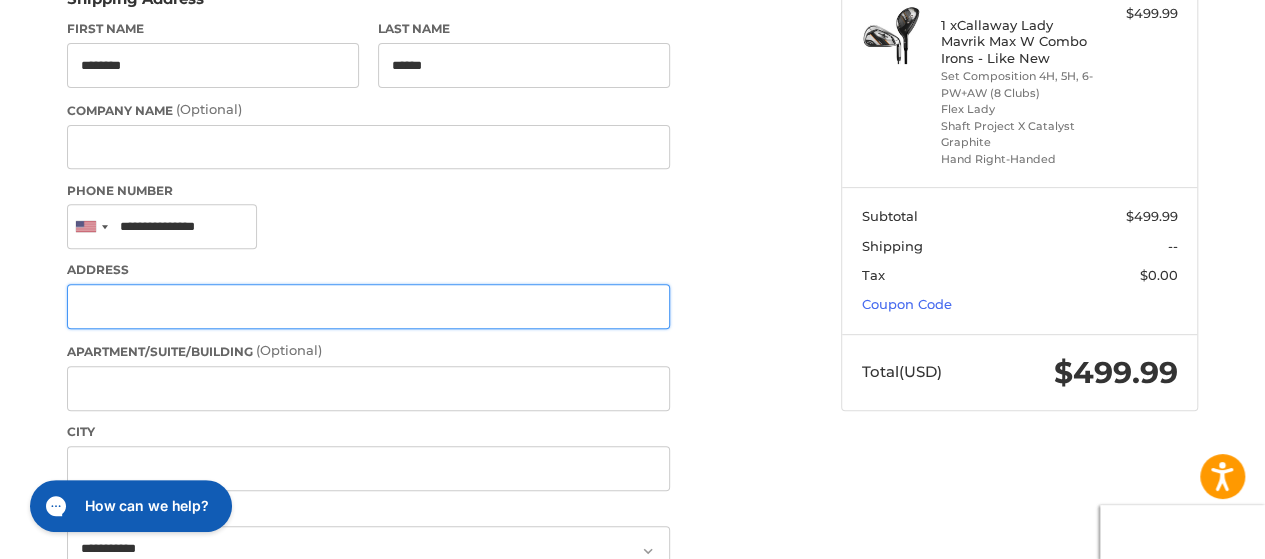 click on "Address" at bounding box center (368, 306) 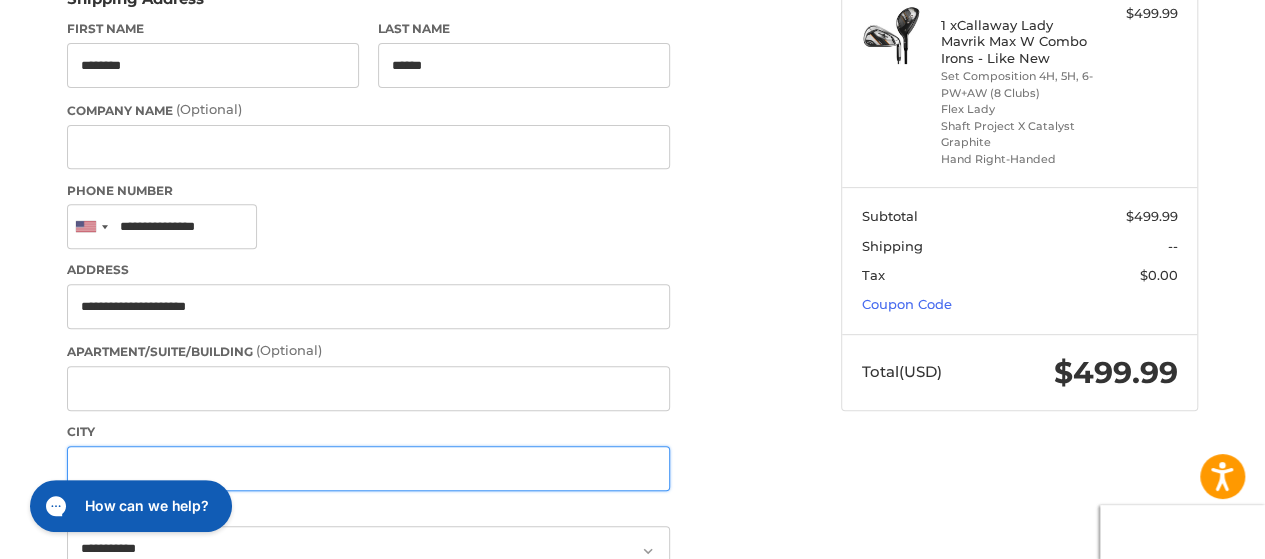 type on "******" 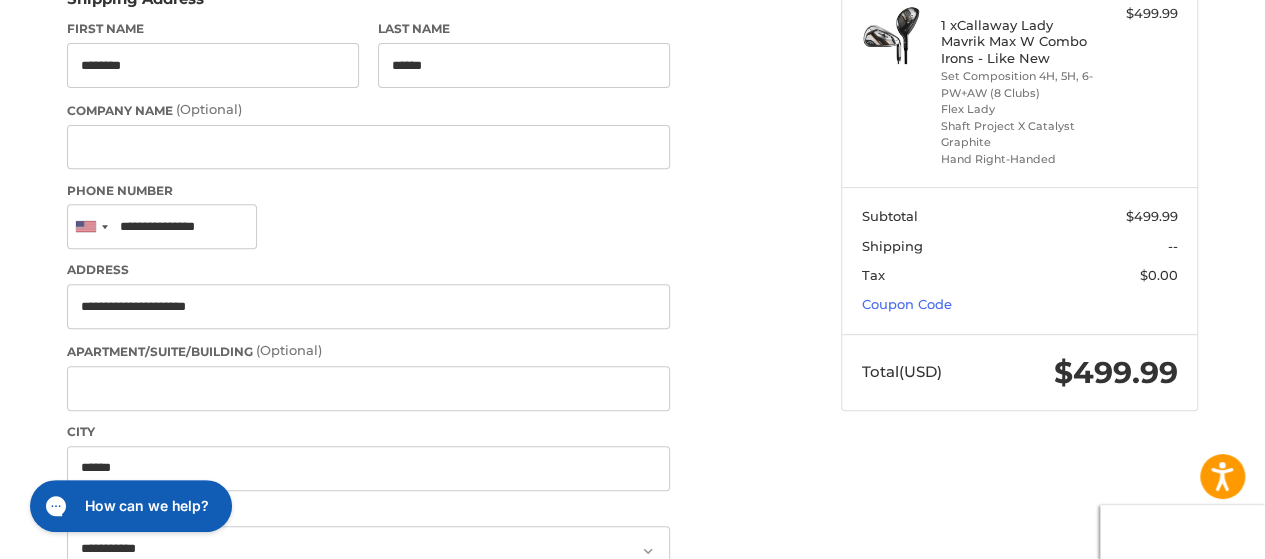 select on "**" 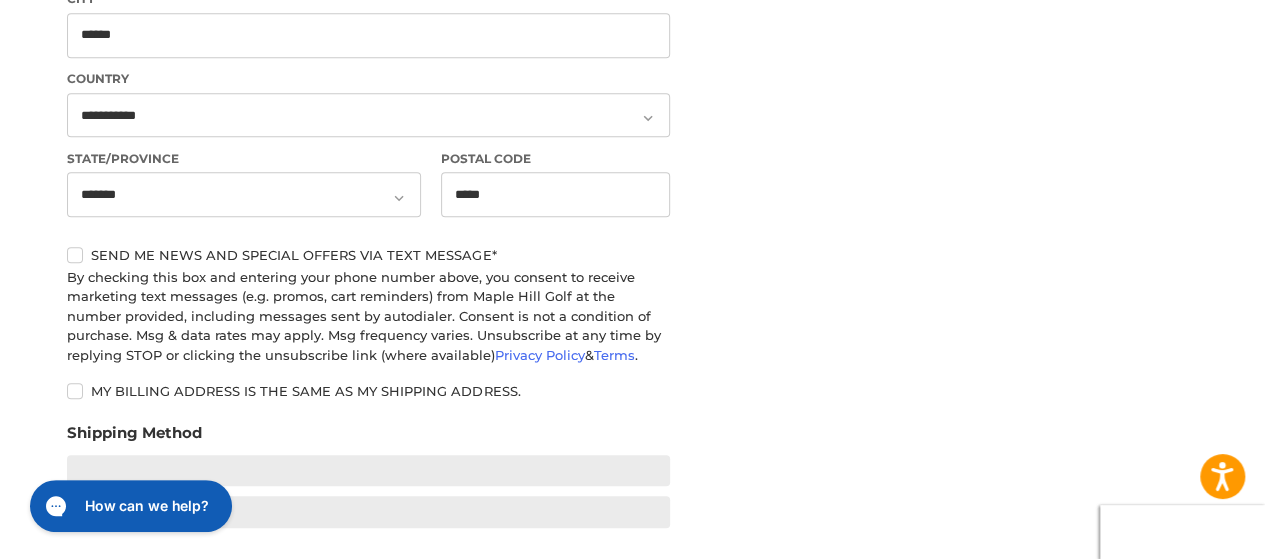 scroll, scrollTop: 824, scrollLeft: 0, axis: vertical 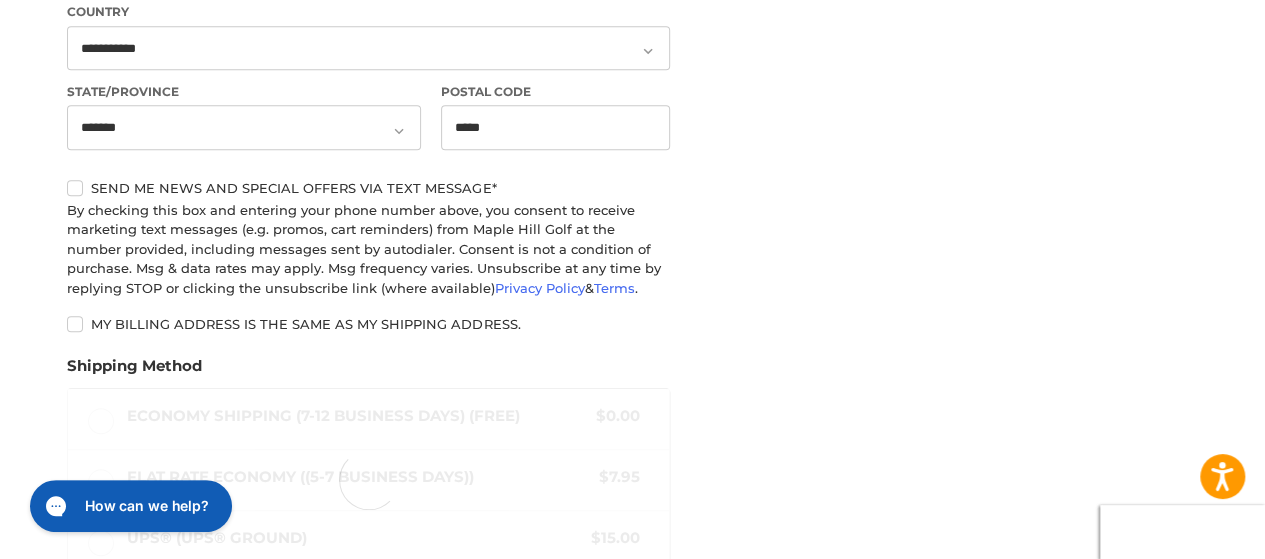 click on "Send me news and special offers via text message*" at bounding box center [368, 188] 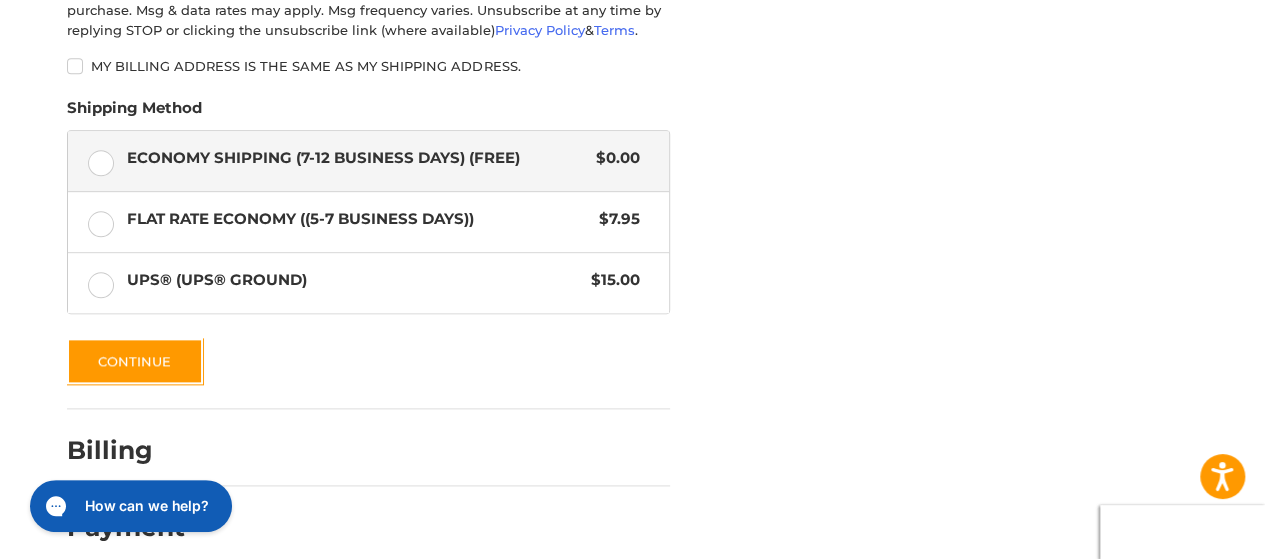 scroll, scrollTop: 1102, scrollLeft: 0, axis: vertical 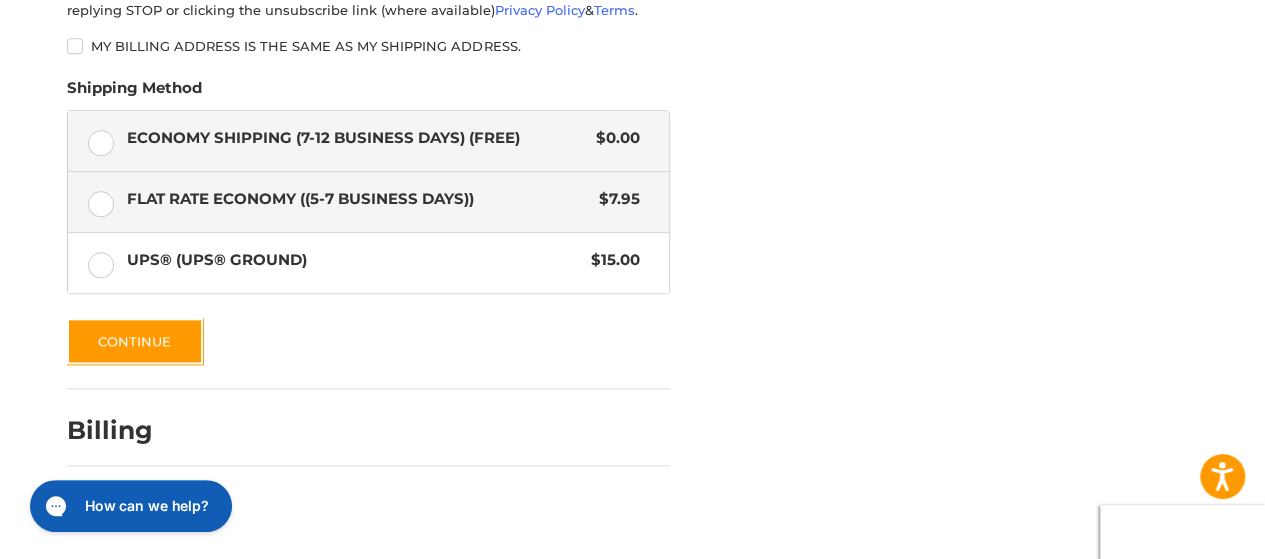 click on "Flat Rate Economy ((5-7 Business Days)) $7.95" at bounding box center (368, 202) 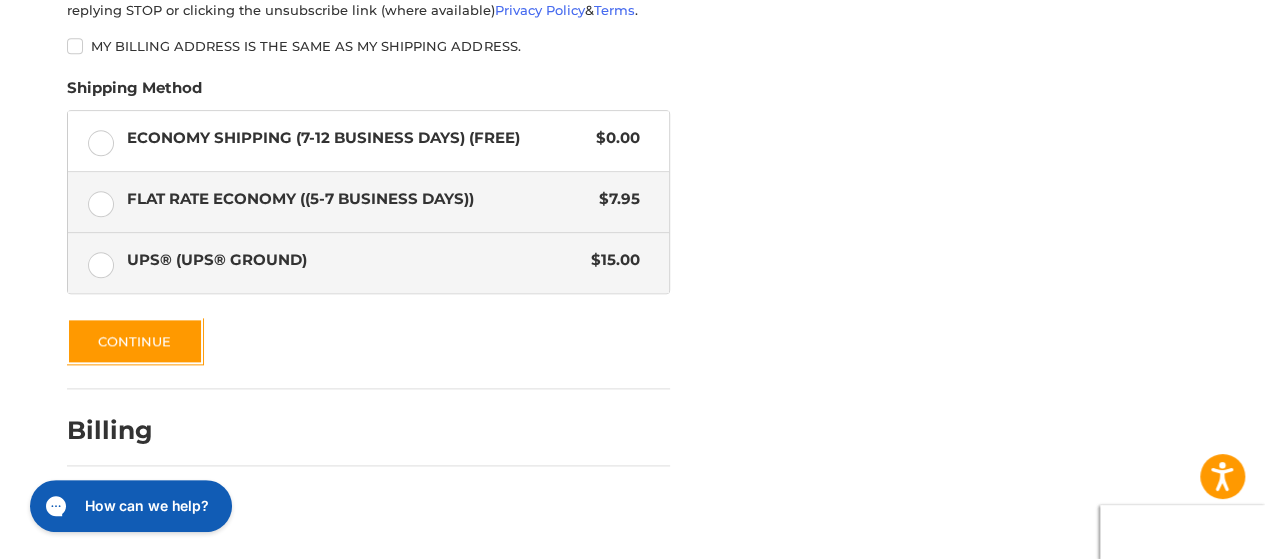 click on "UPS® (UPS® Ground) $15.00" at bounding box center [368, 263] 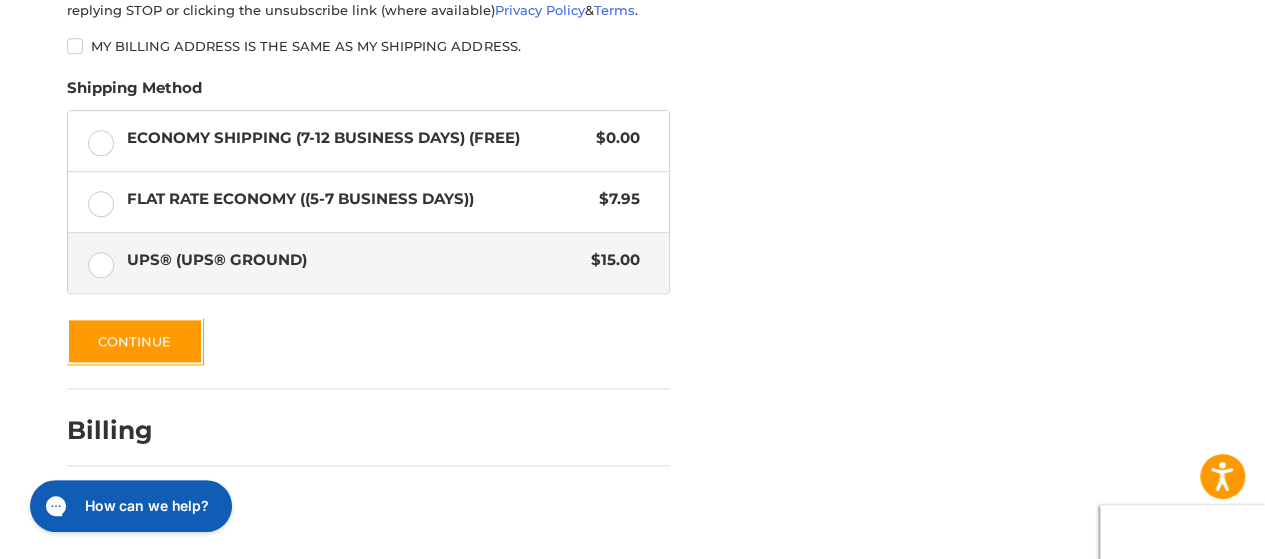 click on "UPS® (UPS® Ground)" at bounding box center [354, 260] 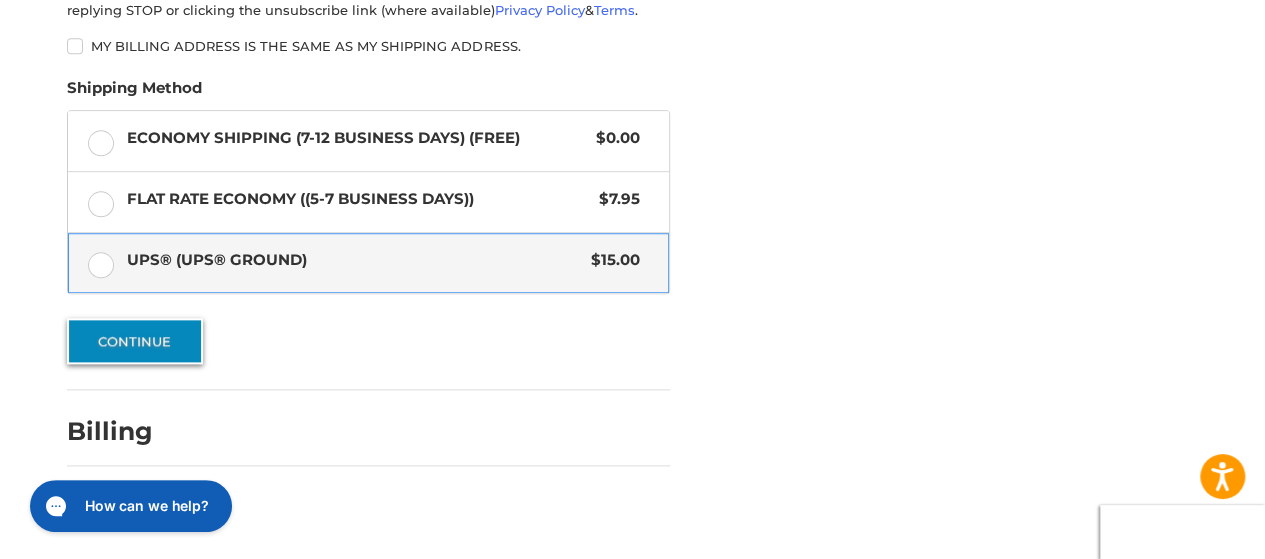 scroll, scrollTop: 1101, scrollLeft: 0, axis: vertical 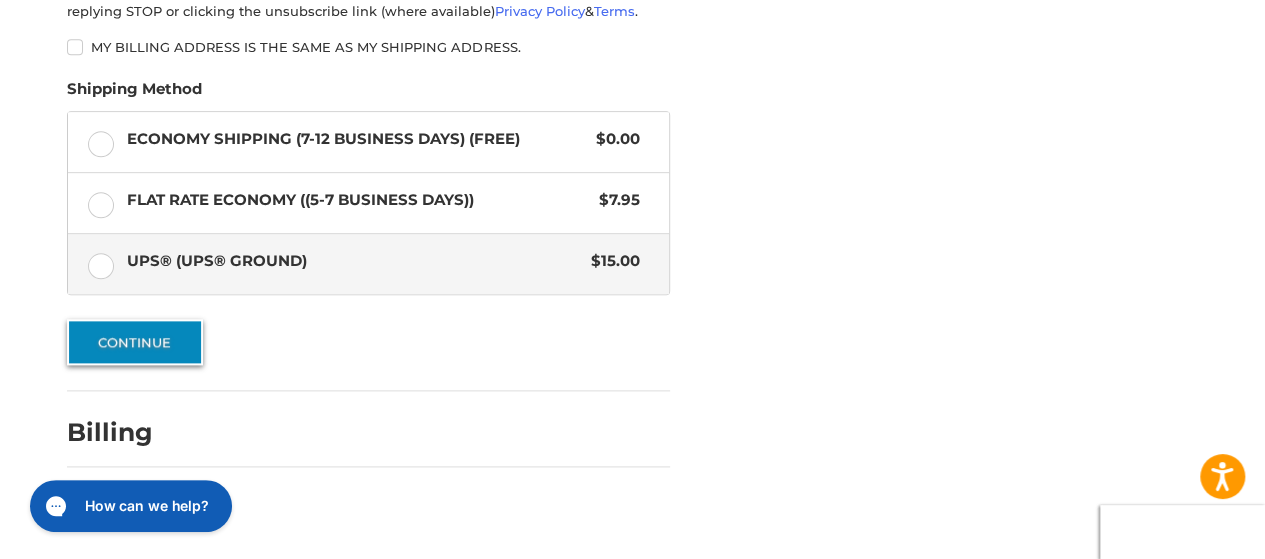 click on "Continue" at bounding box center (135, 342) 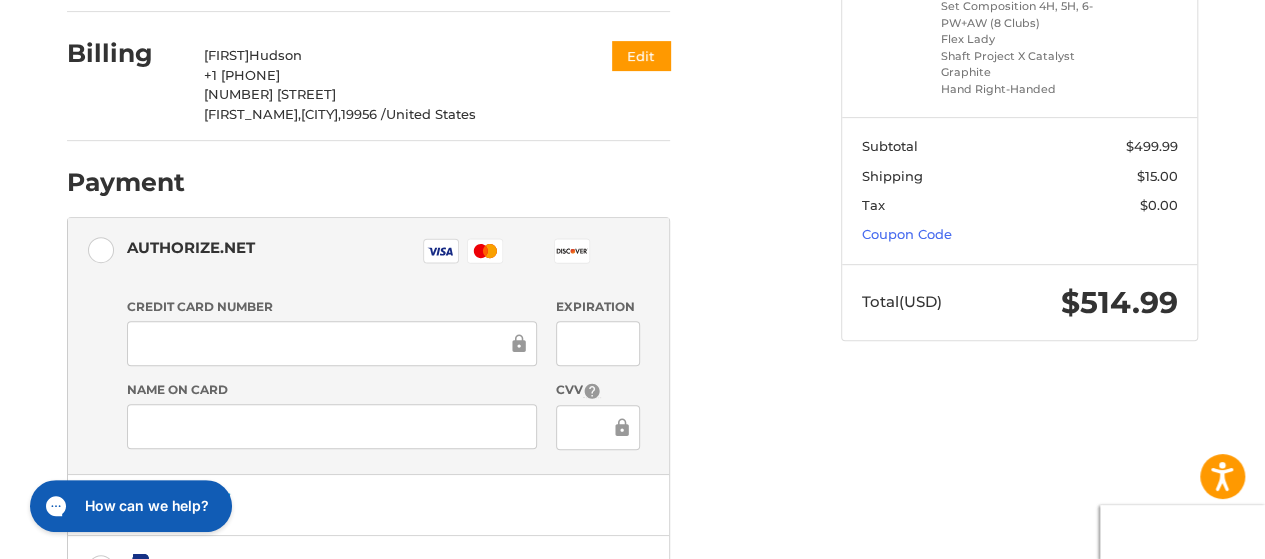 scroll, scrollTop: 412, scrollLeft: 0, axis: vertical 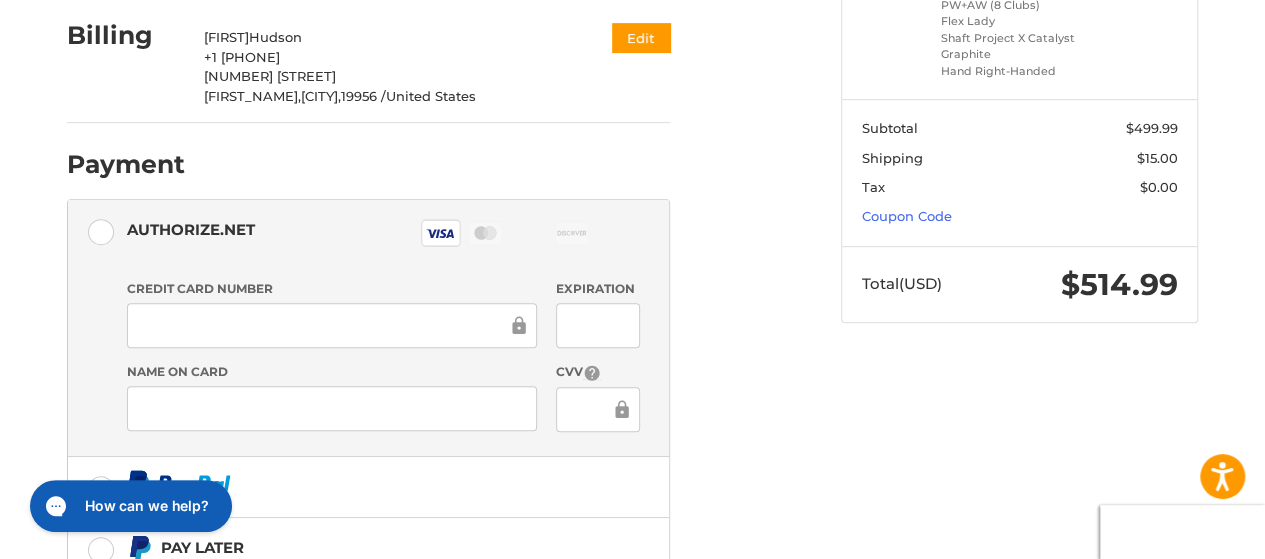click on "Customer [EMAIL] Edit Shipping [FIRST] [LAST]   [PHONE] [NUMBER] [STREET]  [CITY],  [STATE],  [POSTAL_CODE]  /  United States  UPS® (UPS® Ground) $15.00 Edit Billing [FIRST] [LAST]   [PHONE] [NUMBER] [STREET]  [CITY],  [STATE],  [POSTAL_CODE]  /  United States  Edit Payment Payment Methods Authorize.net Authorize.net Visa Master Amex Discover Diners Club JCB Credit card Credit Card Number Expiration Name on Card CVV Pay Later Pay over time Redeemable Payments Coupon Code Place Order" at bounding box center [439, 295] 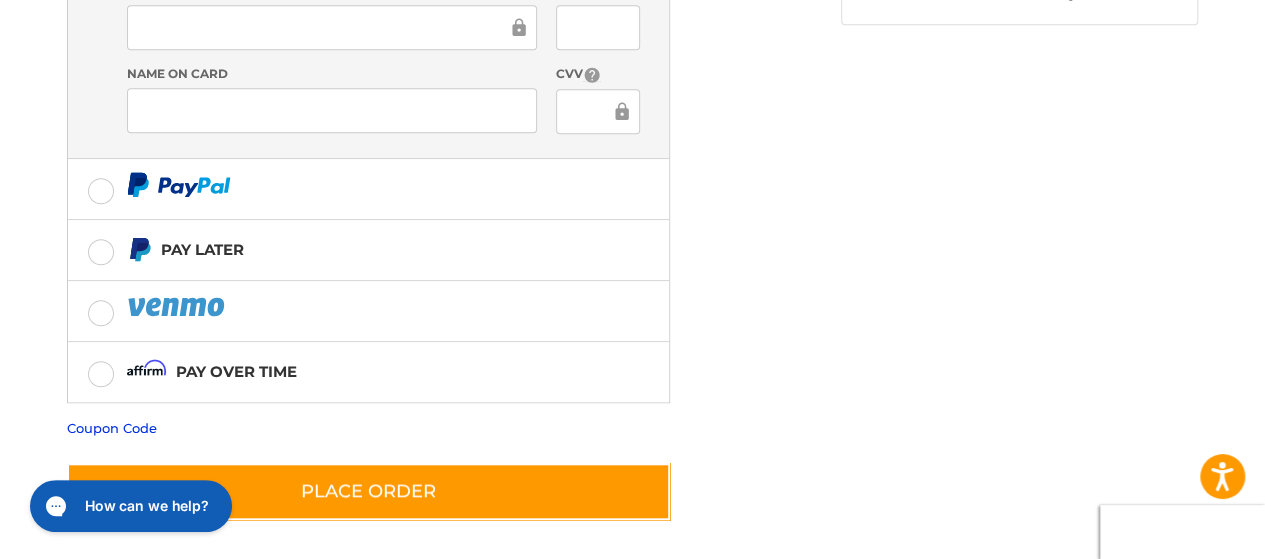 scroll, scrollTop: 711, scrollLeft: 0, axis: vertical 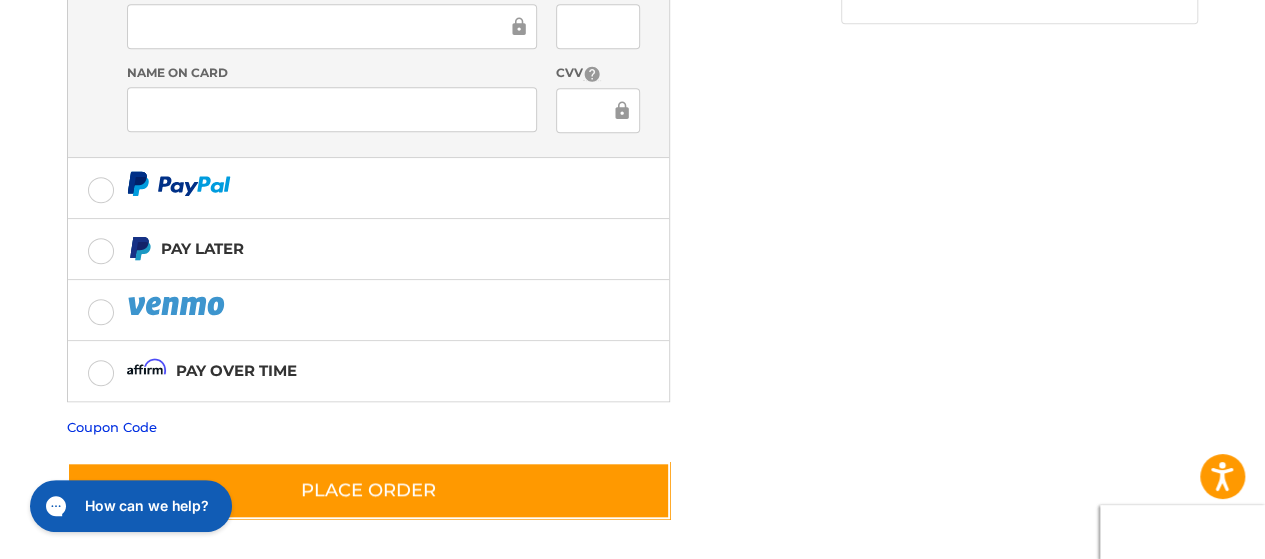 click on "Coupon Code" at bounding box center [112, 427] 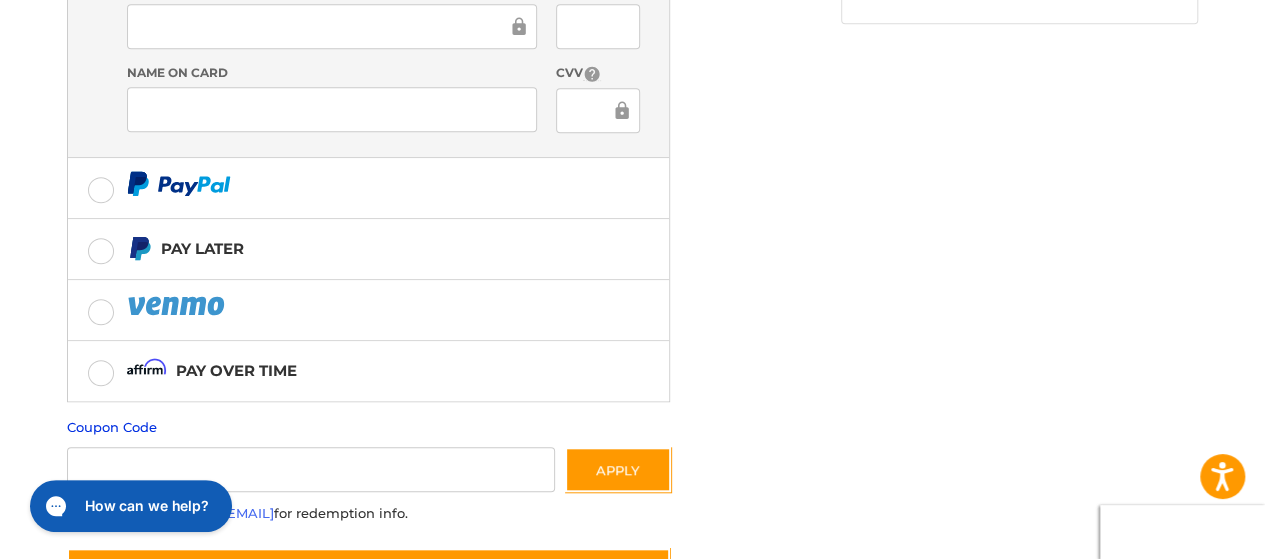 scroll, scrollTop: 798, scrollLeft: 0, axis: vertical 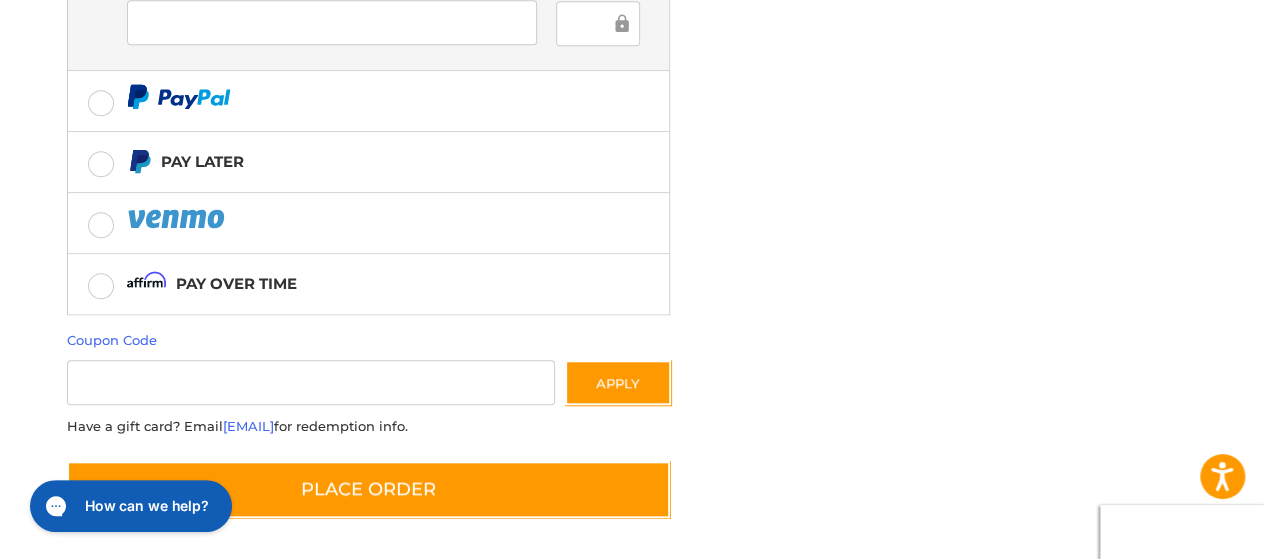 click on "Coupon Code Gift Certificate or Coupon Code Apply Have a gift card? Email  [EMAIL]  for redemption info." at bounding box center (368, 384) 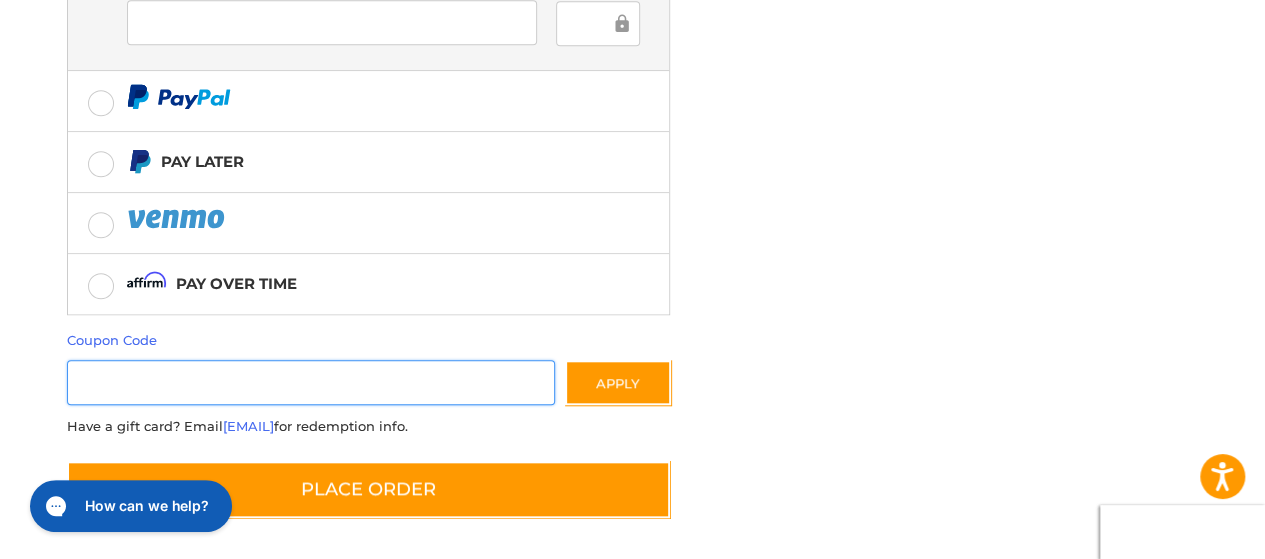 click at bounding box center (311, 382) 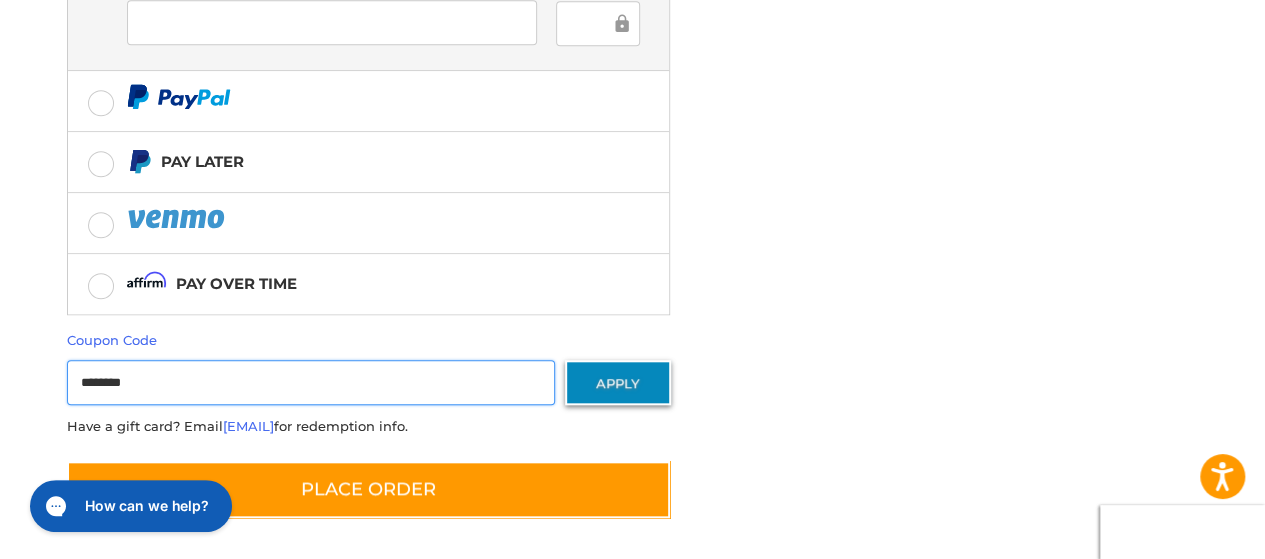 type on "********" 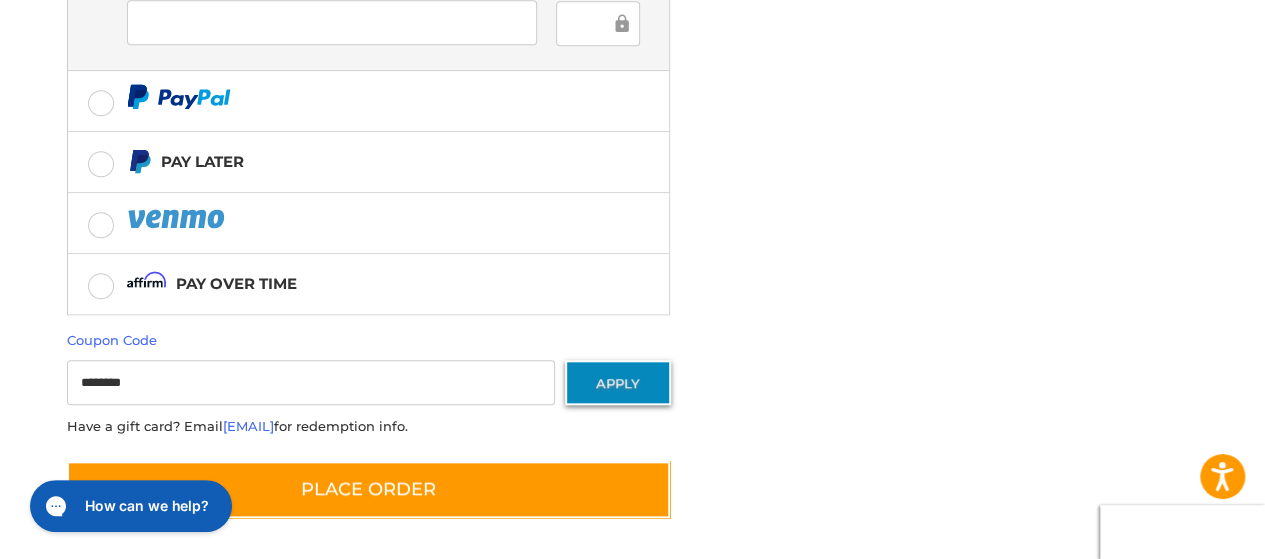 click on "Apply" at bounding box center [618, 382] 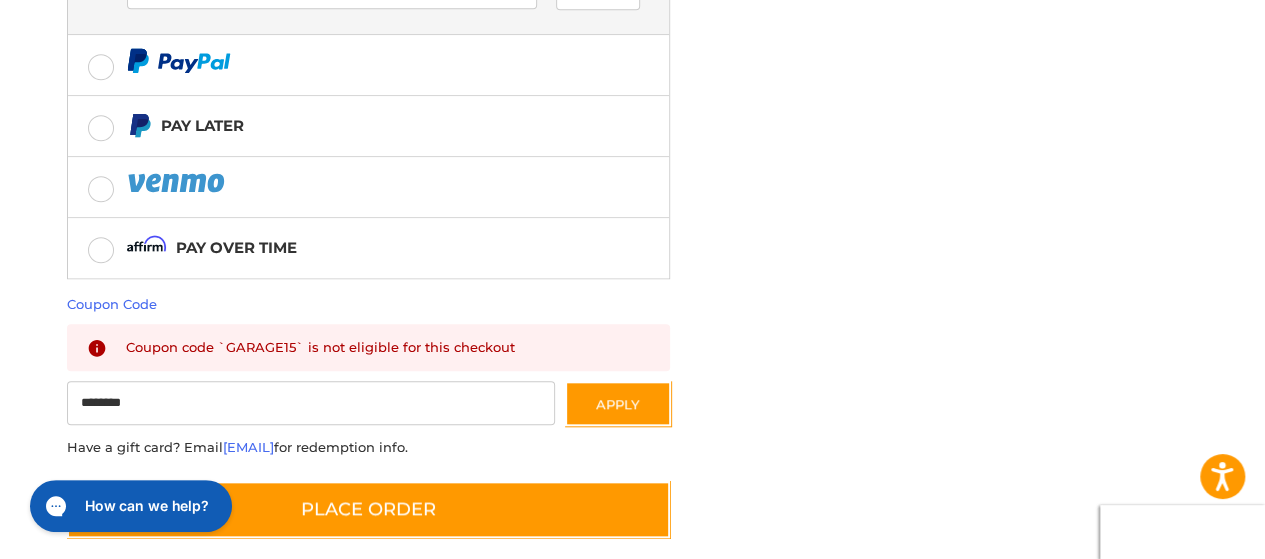 scroll, scrollTop: 854, scrollLeft: 0, axis: vertical 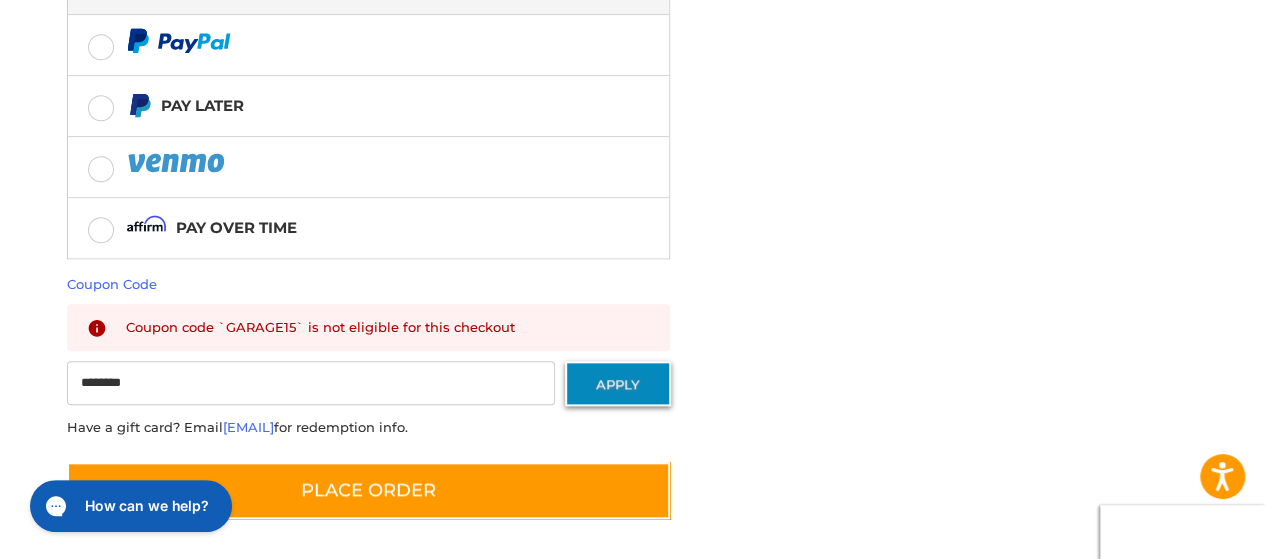 click on "Apply" at bounding box center (618, 383) 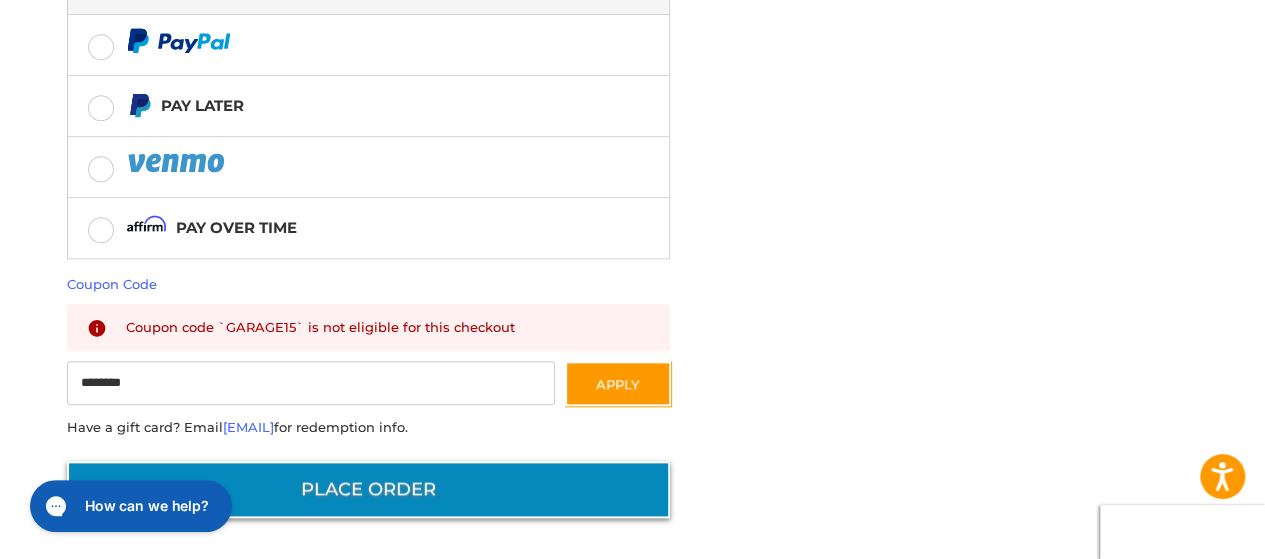 scroll, scrollTop: 853, scrollLeft: 0, axis: vertical 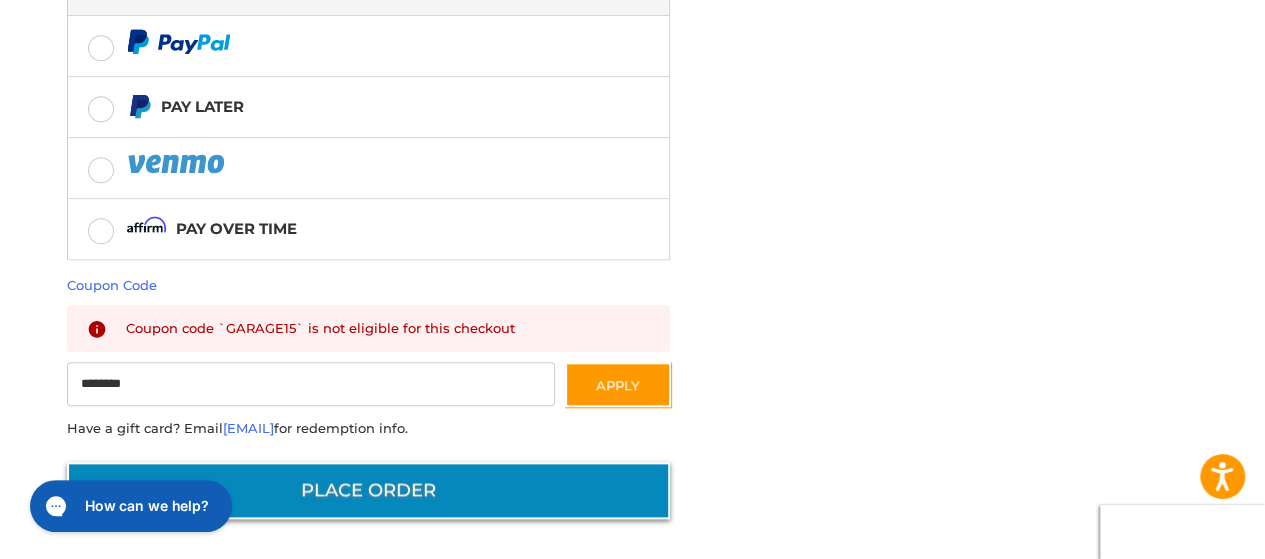 click on "Place Order" at bounding box center [368, 490] 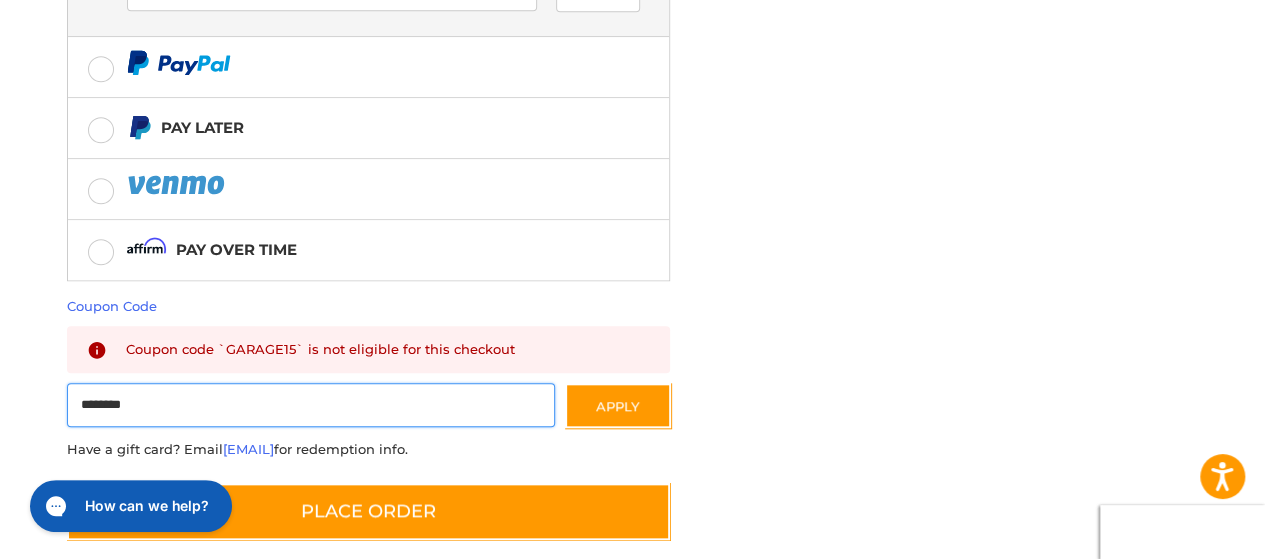 drag, startPoint x: 175, startPoint y: 393, endPoint x: -78, endPoint y: 396, distance: 253.01779 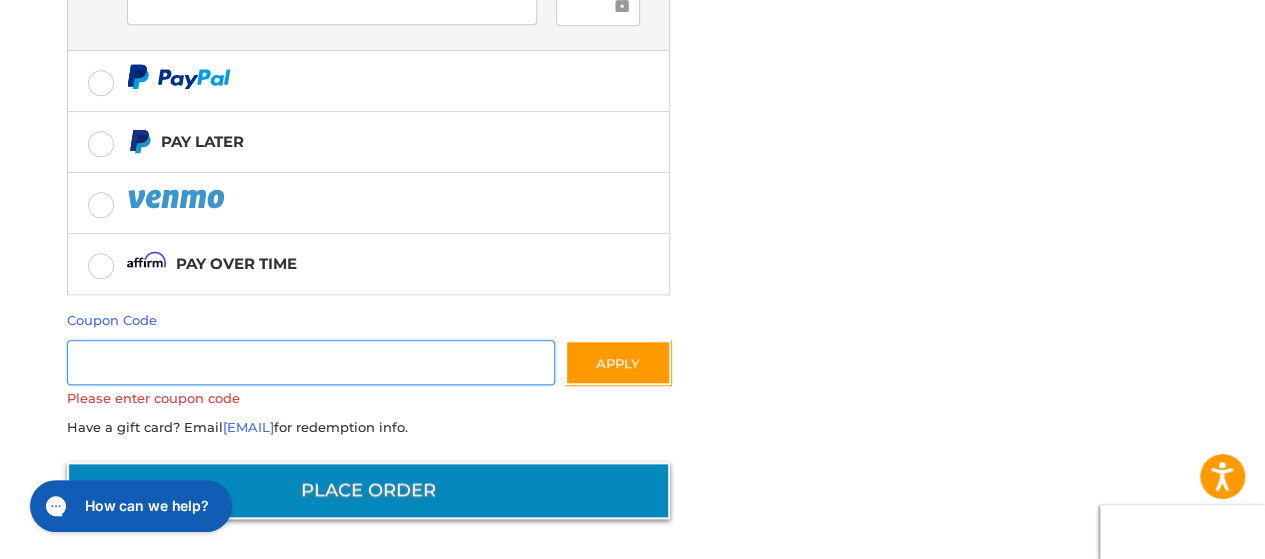 scroll, scrollTop: 838, scrollLeft: 0, axis: vertical 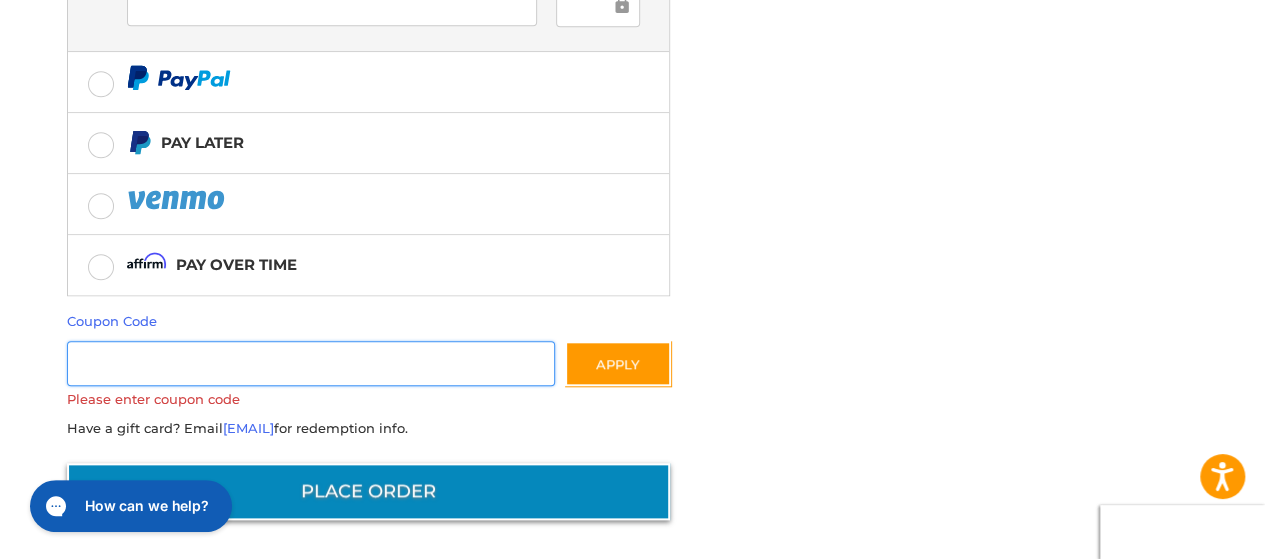 type 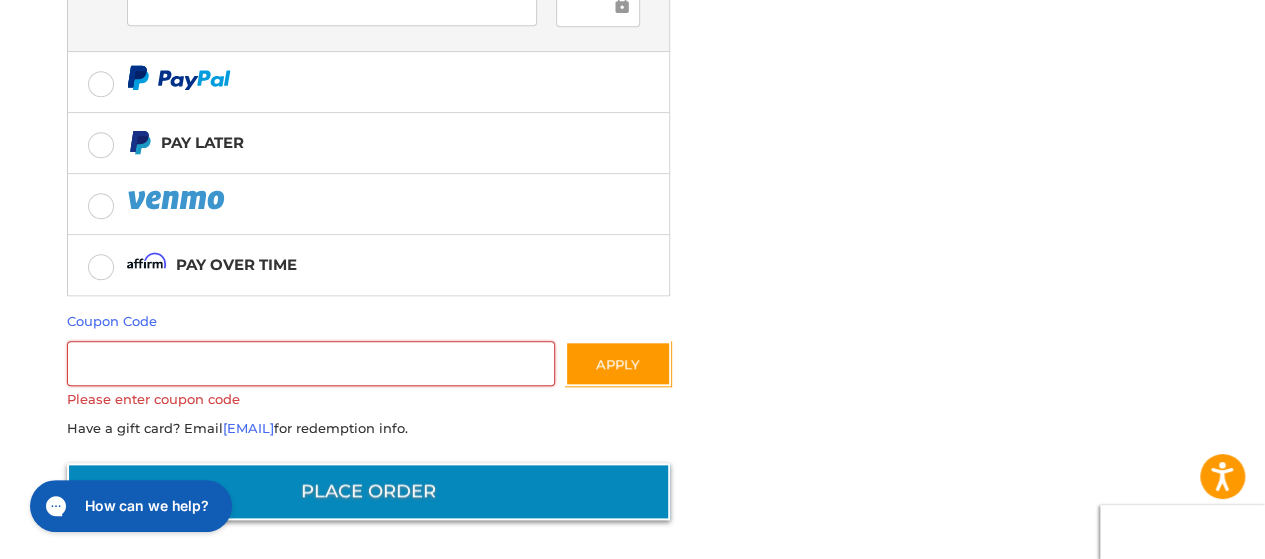 click on "Place Order" at bounding box center [368, 491] 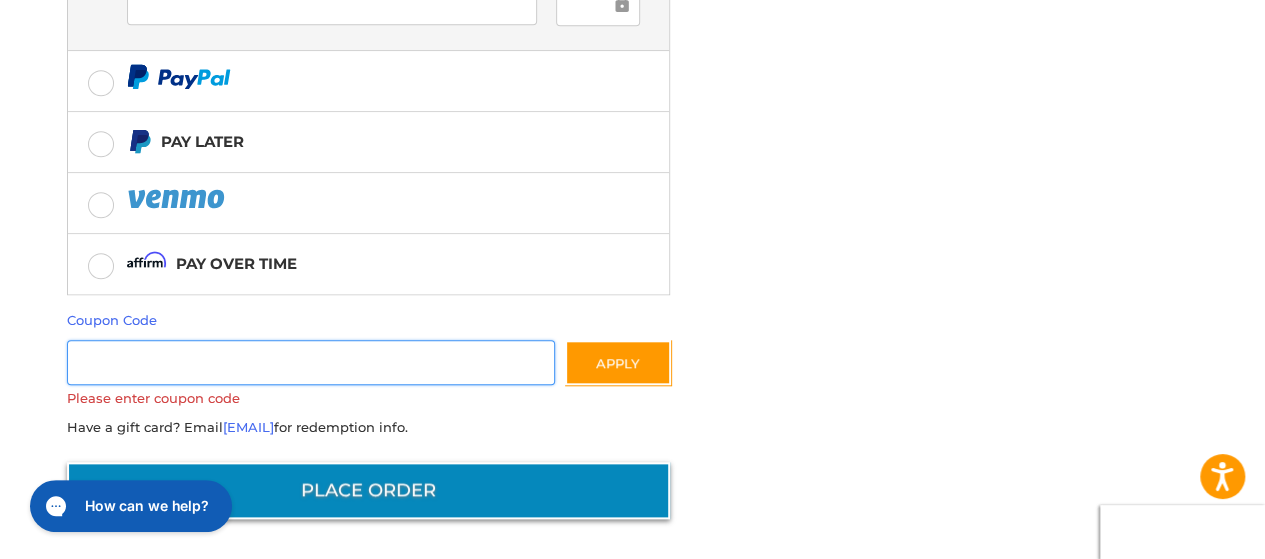 scroll, scrollTop: 838, scrollLeft: 0, axis: vertical 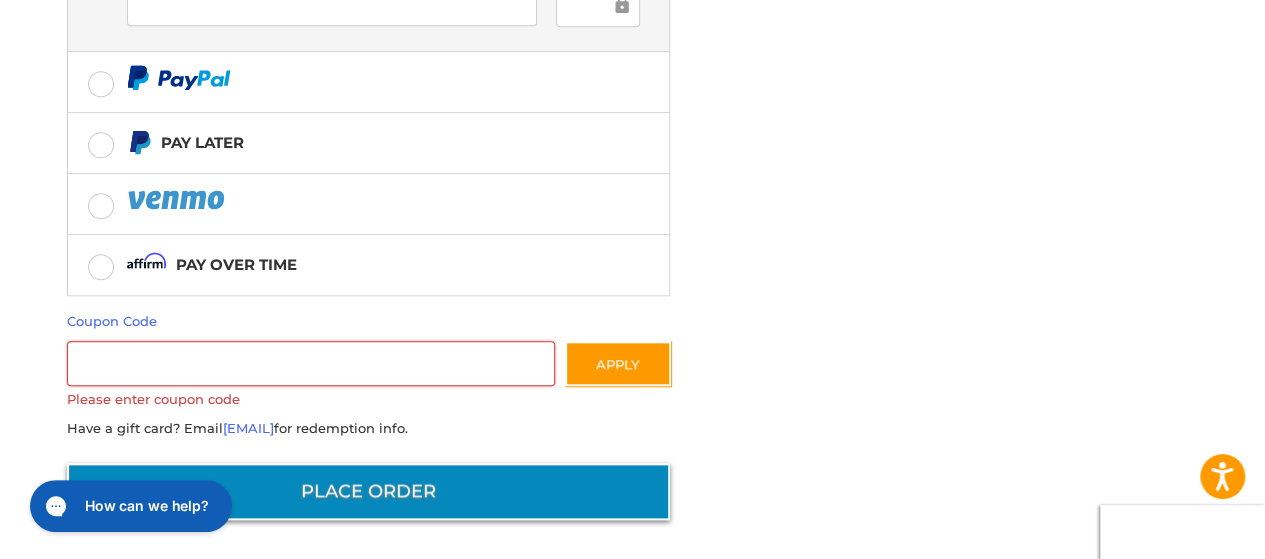 click on "Place Order" at bounding box center [368, 491] 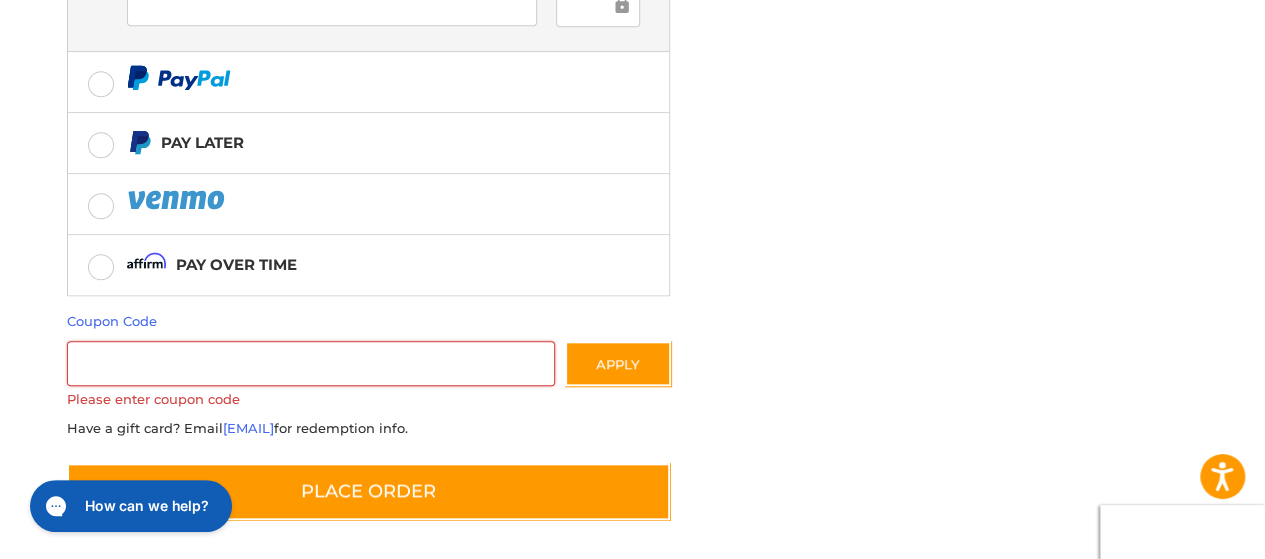 click on "Coupon Code Gift Certificate or Coupon Code Apply Please enter coupon code Have a gift card? Email  [EMAIL]  for redemption info." at bounding box center (368, 375) 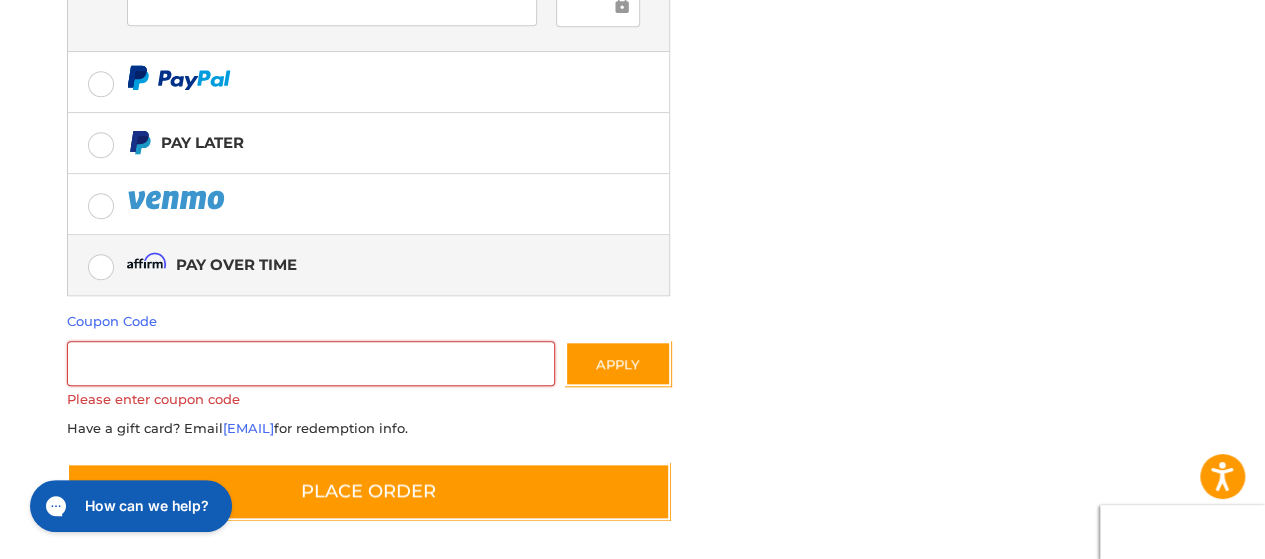 drag, startPoint x: 767, startPoint y: 324, endPoint x: 582, endPoint y: 260, distance: 195.7575 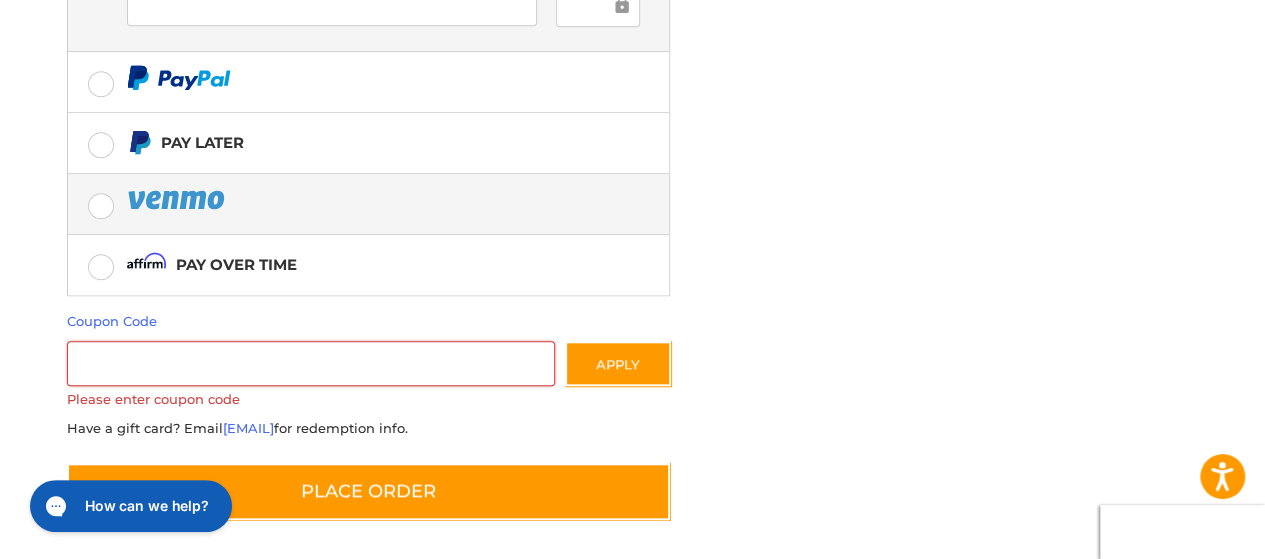 click at bounding box center [368, 204] 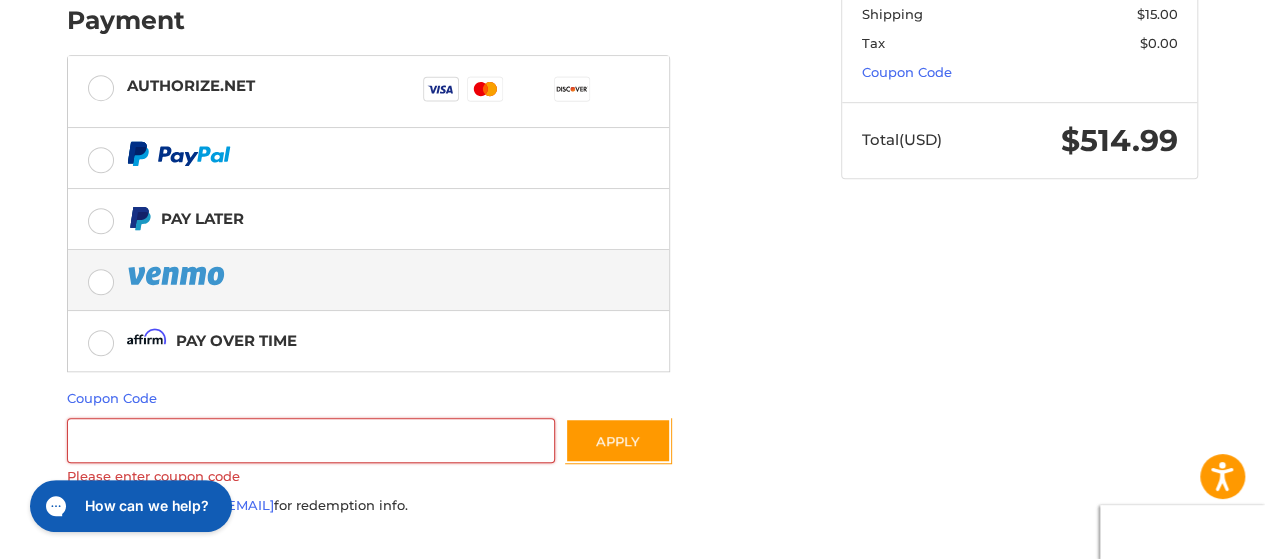 scroll, scrollTop: 336, scrollLeft: 0, axis: vertical 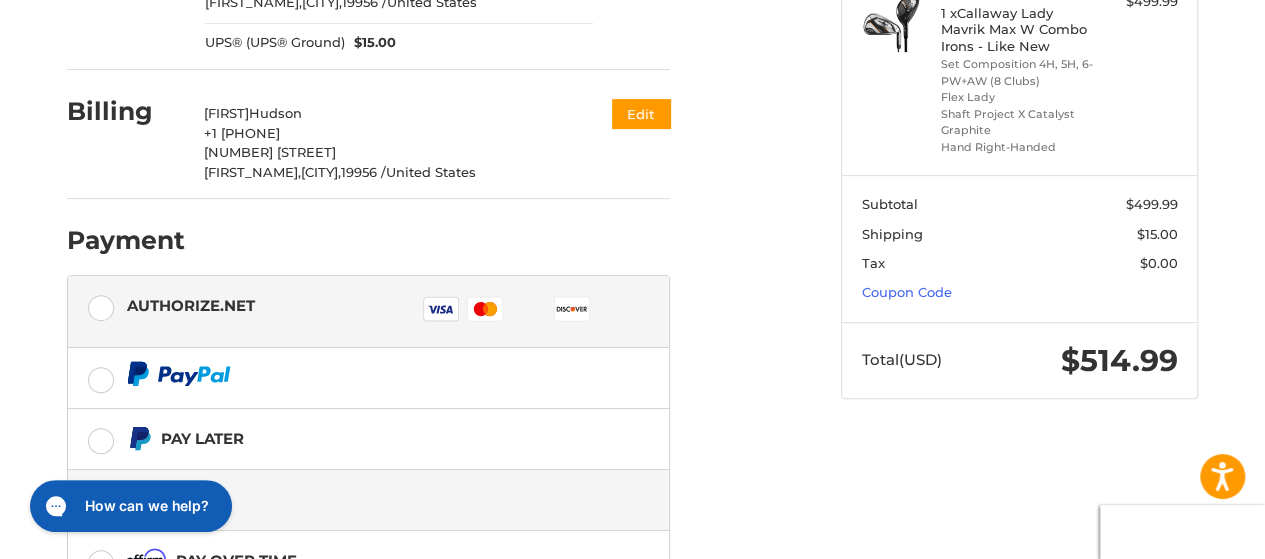 click on "Authorize.net Visa Master Amex Discover Diners Club JCB" at bounding box center (368, 312) 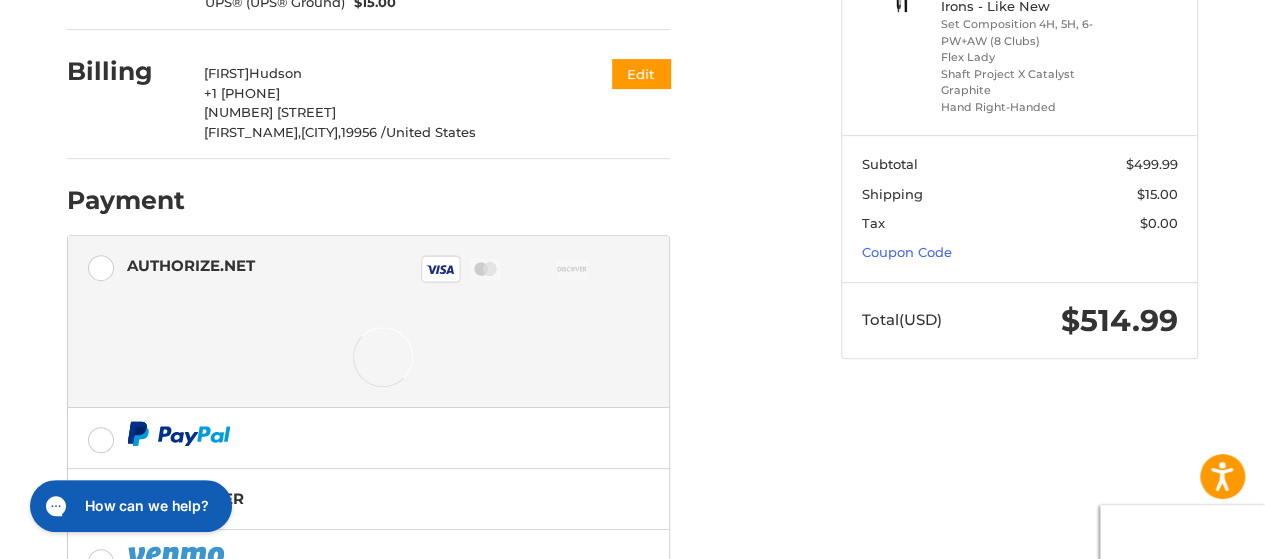scroll, scrollTop: 436, scrollLeft: 0, axis: vertical 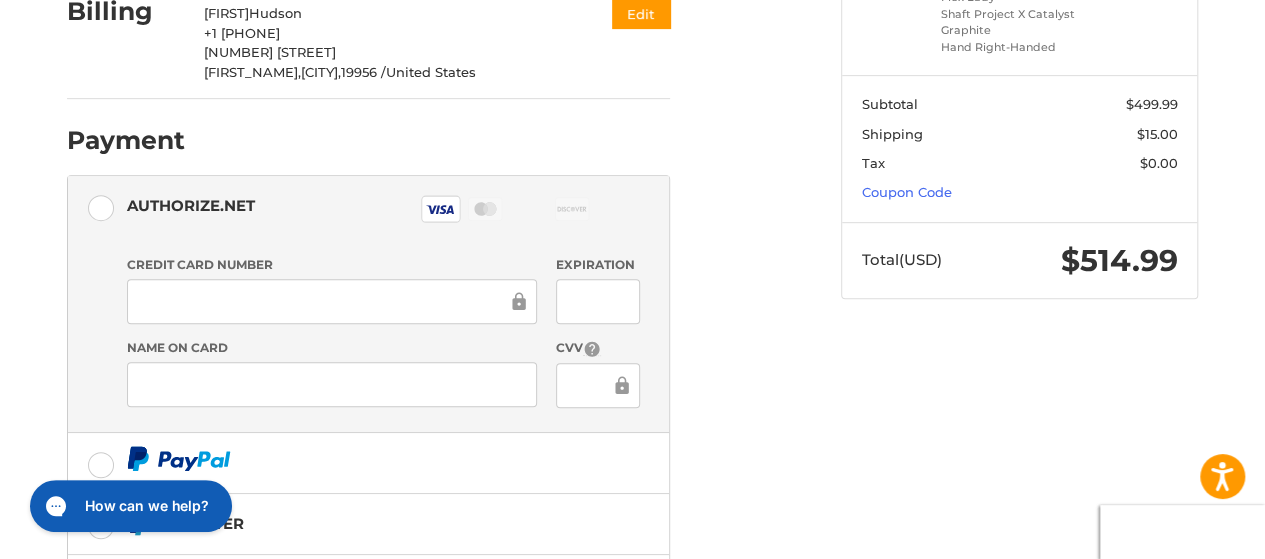 click on "Customer [EMAIL] Edit Shipping [FIRST] [LAST]   [PHONE] [NUMBER] [STREET]  [CITY],  [STATE],  [POSTAL_CODE]  /  United States  UPS® (UPS® Ground) $15.00 Edit Billing [FIRST] [LAST]   [PHONE] [NUMBER] [STREET]  [CITY],  [STATE],  [POSTAL_CODE]  /  United States  Edit Payment Payment Methods Authorize.net Authorize.net Visa Master Amex Discover Diners Club JCB Credit card Credit Card Number Expiration Name on Card CVV Pay Later Pay over time Redeemable Payments Coupon Code Place Order" at bounding box center (407, 312) 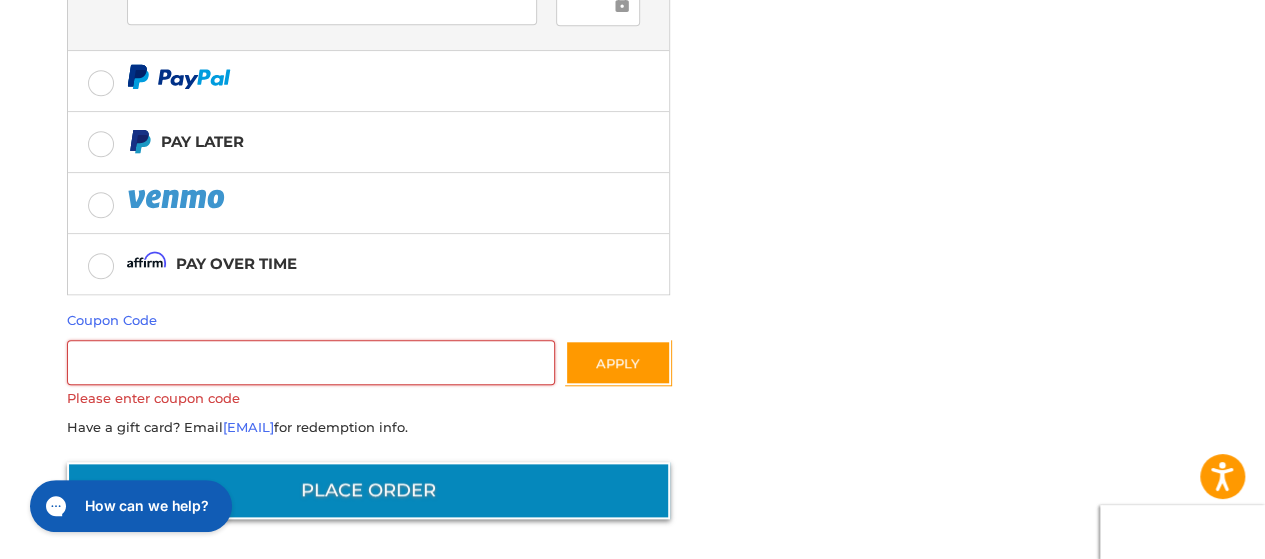 scroll, scrollTop: 817, scrollLeft: 0, axis: vertical 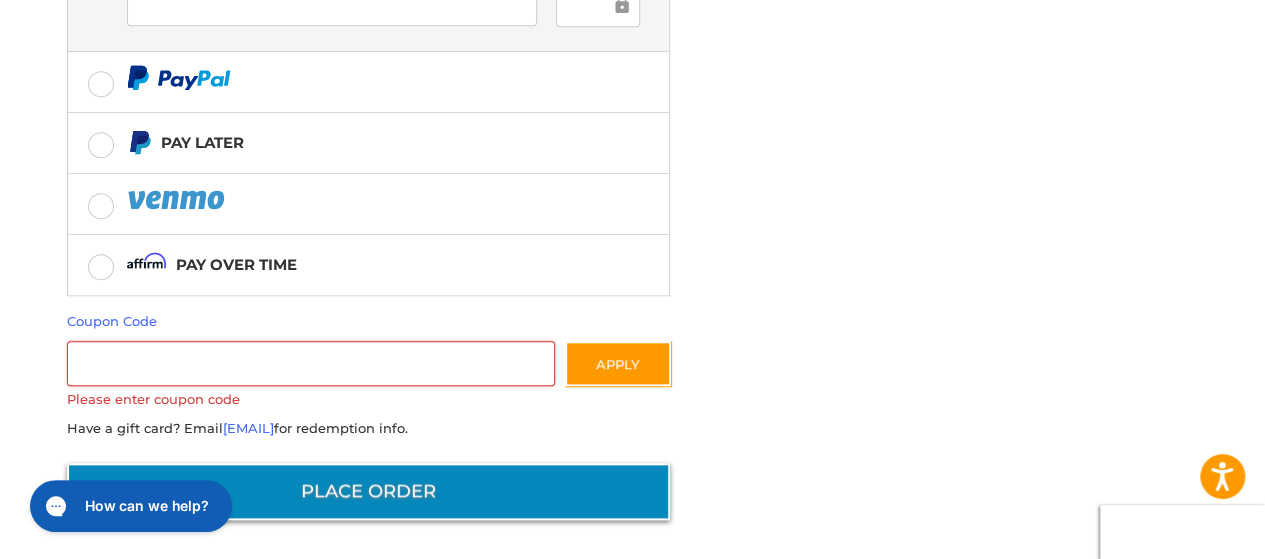 click on "Place Order" at bounding box center (368, 491) 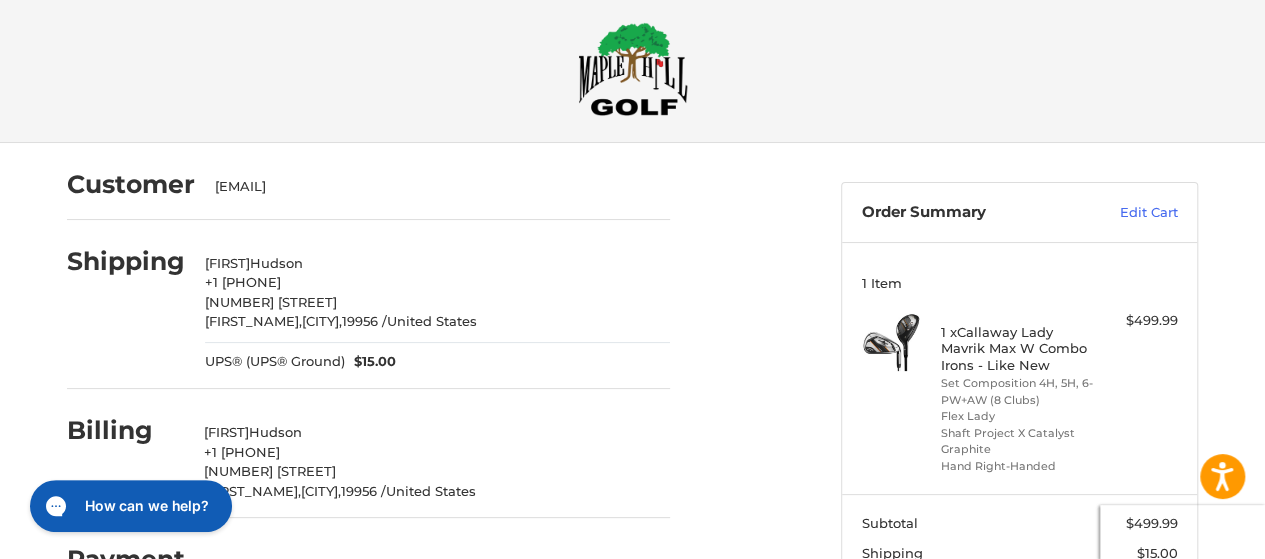 scroll, scrollTop: 0, scrollLeft: 0, axis: both 